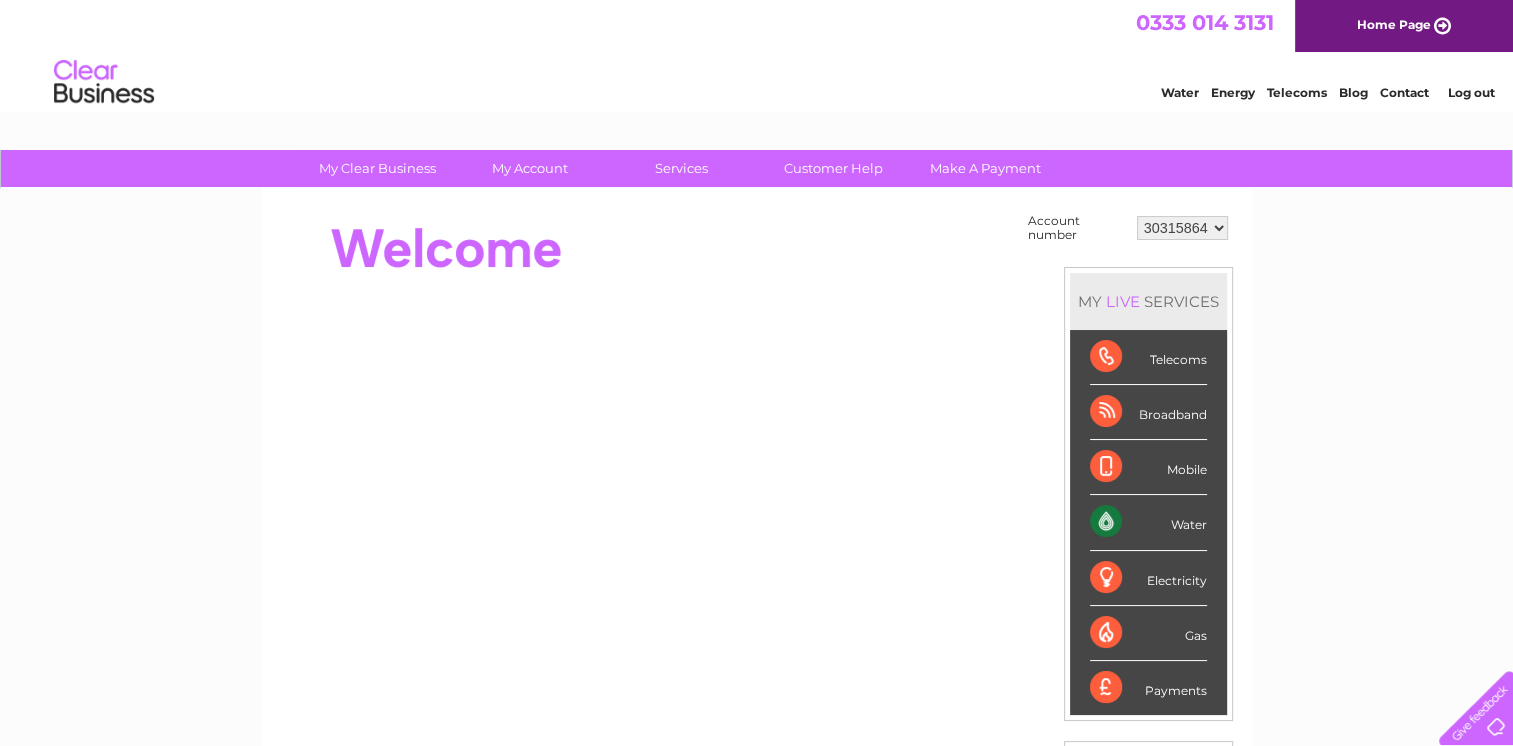scroll, scrollTop: 0, scrollLeft: 0, axis: both 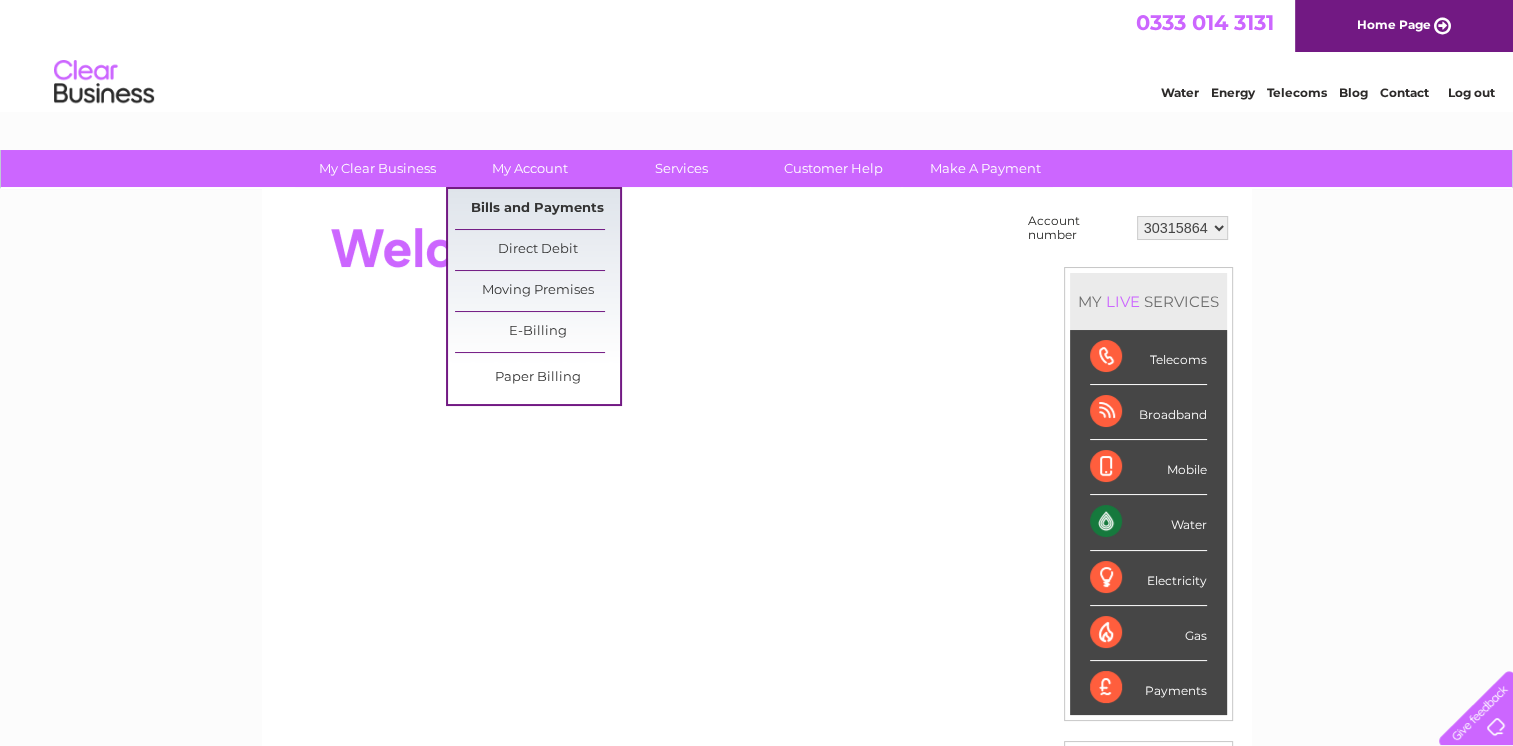 click on "Bills and Payments" at bounding box center [537, 209] 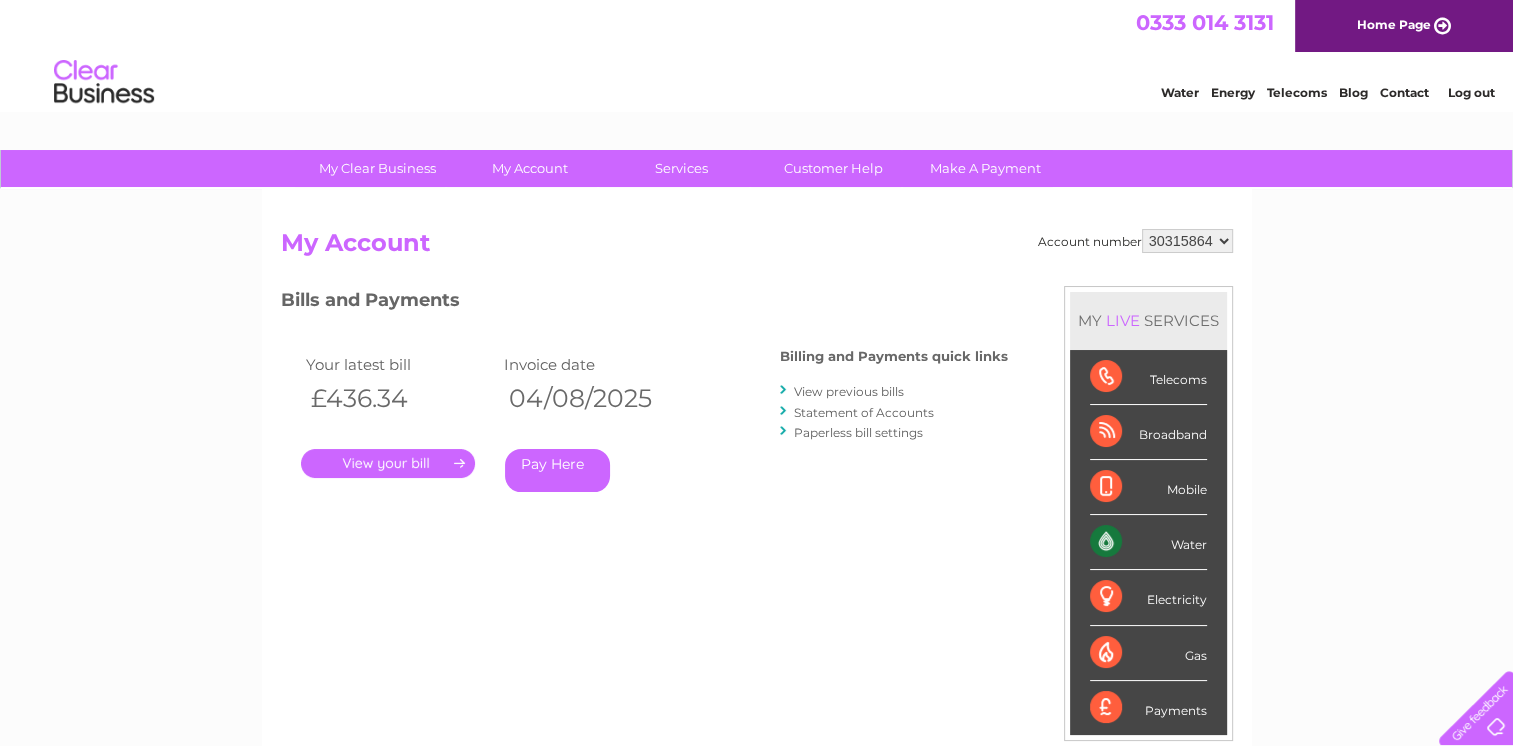 scroll, scrollTop: 0, scrollLeft: 0, axis: both 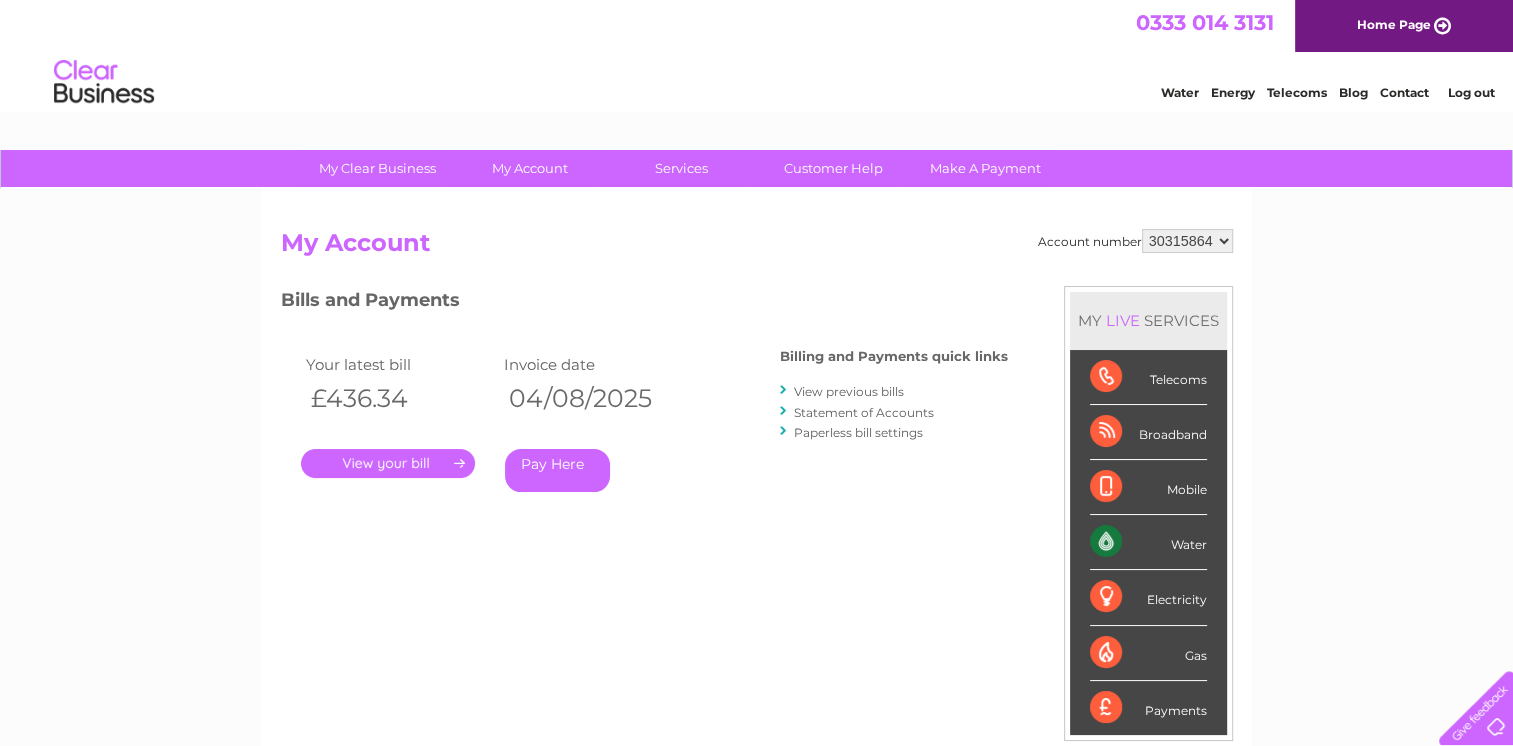 click on "." at bounding box center [388, 463] 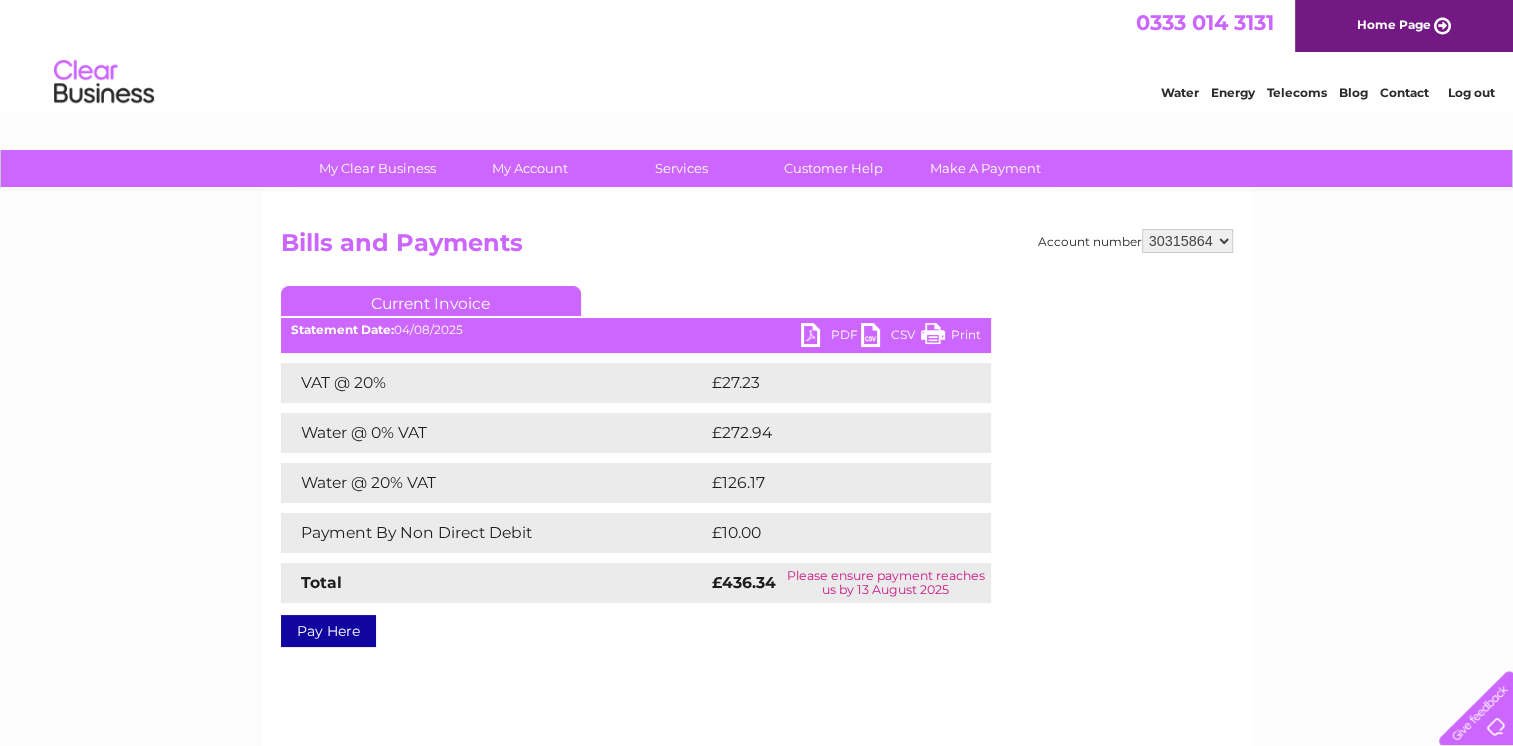 scroll, scrollTop: 0, scrollLeft: 0, axis: both 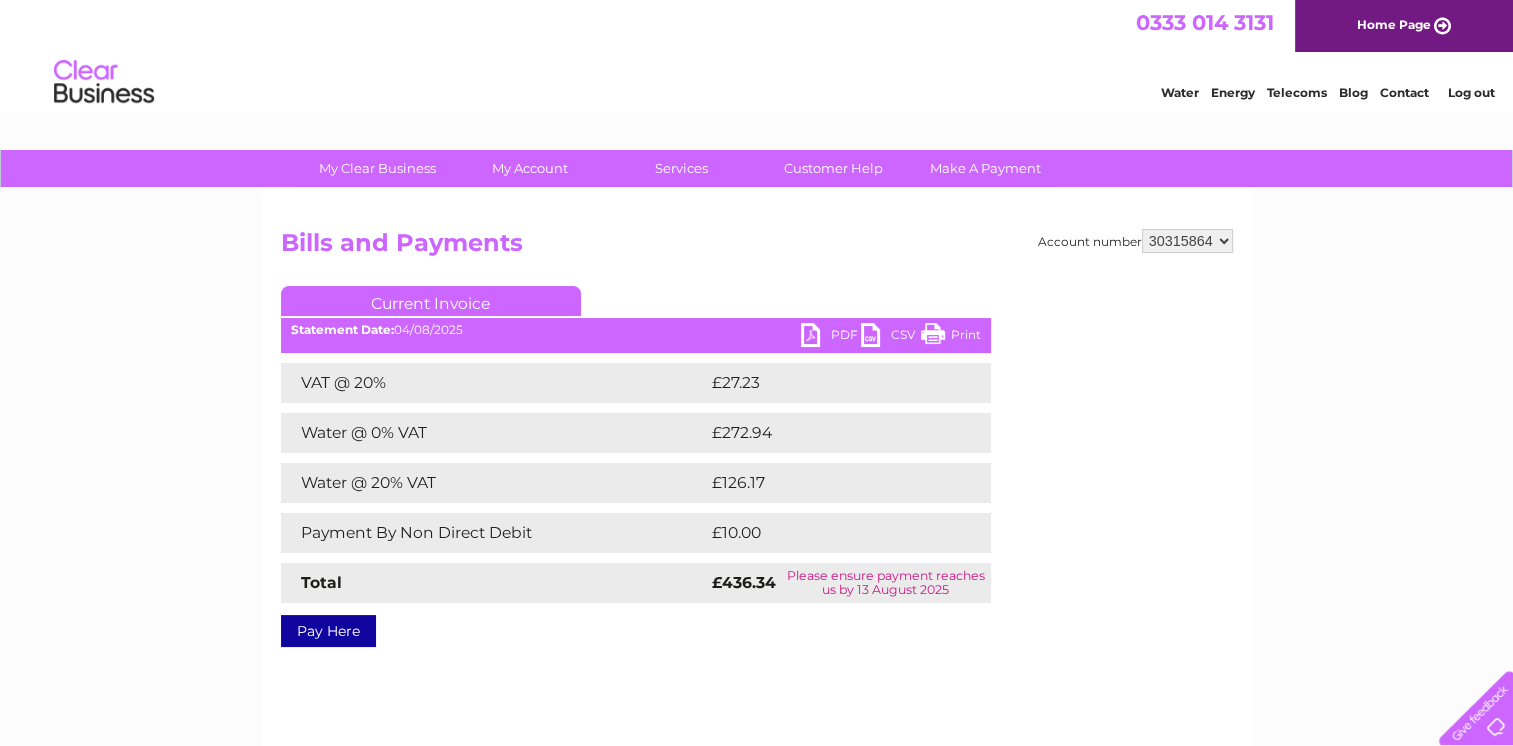 click on "Pay Here" at bounding box center [328, 631] 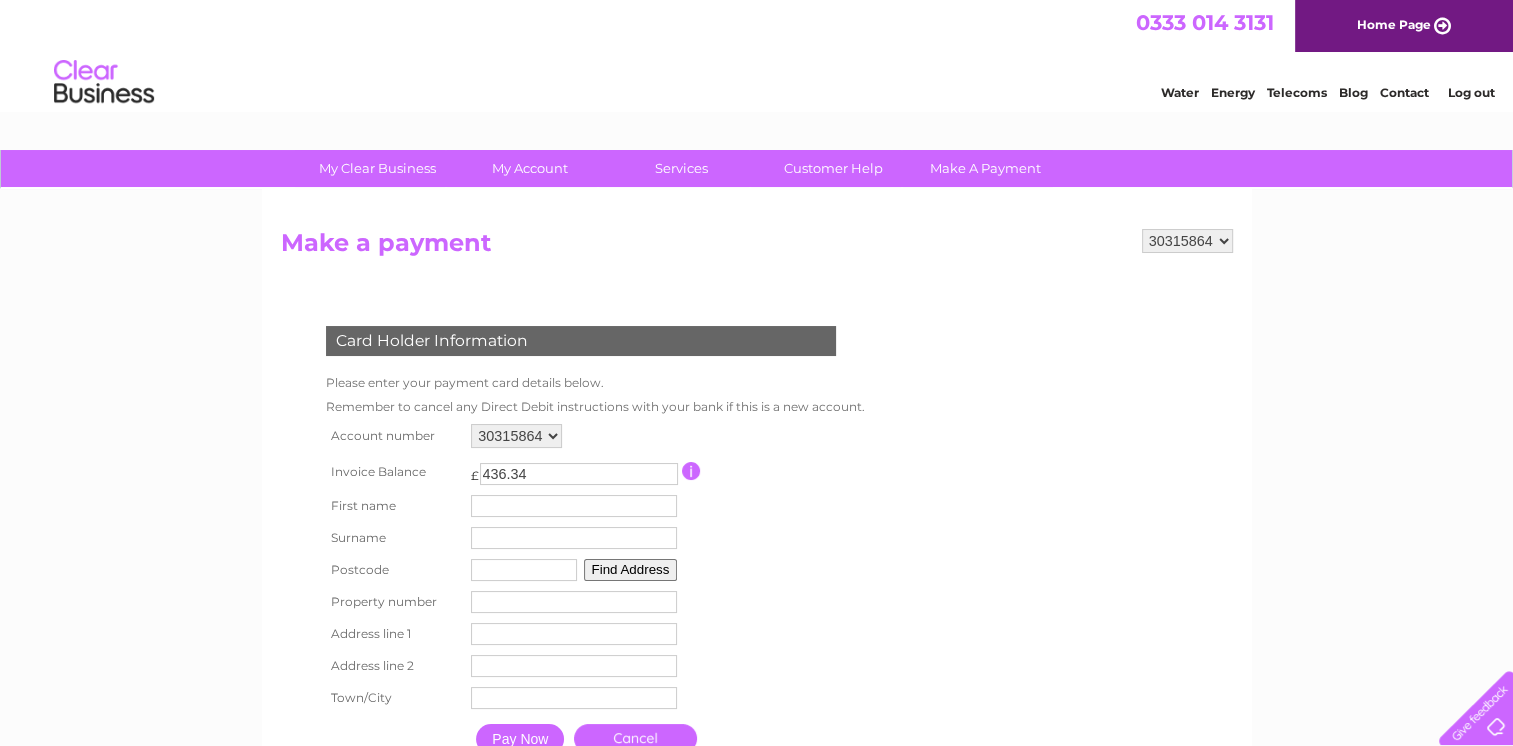 scroll, scrollTop: 0, scrollLeft: 0, axis: both 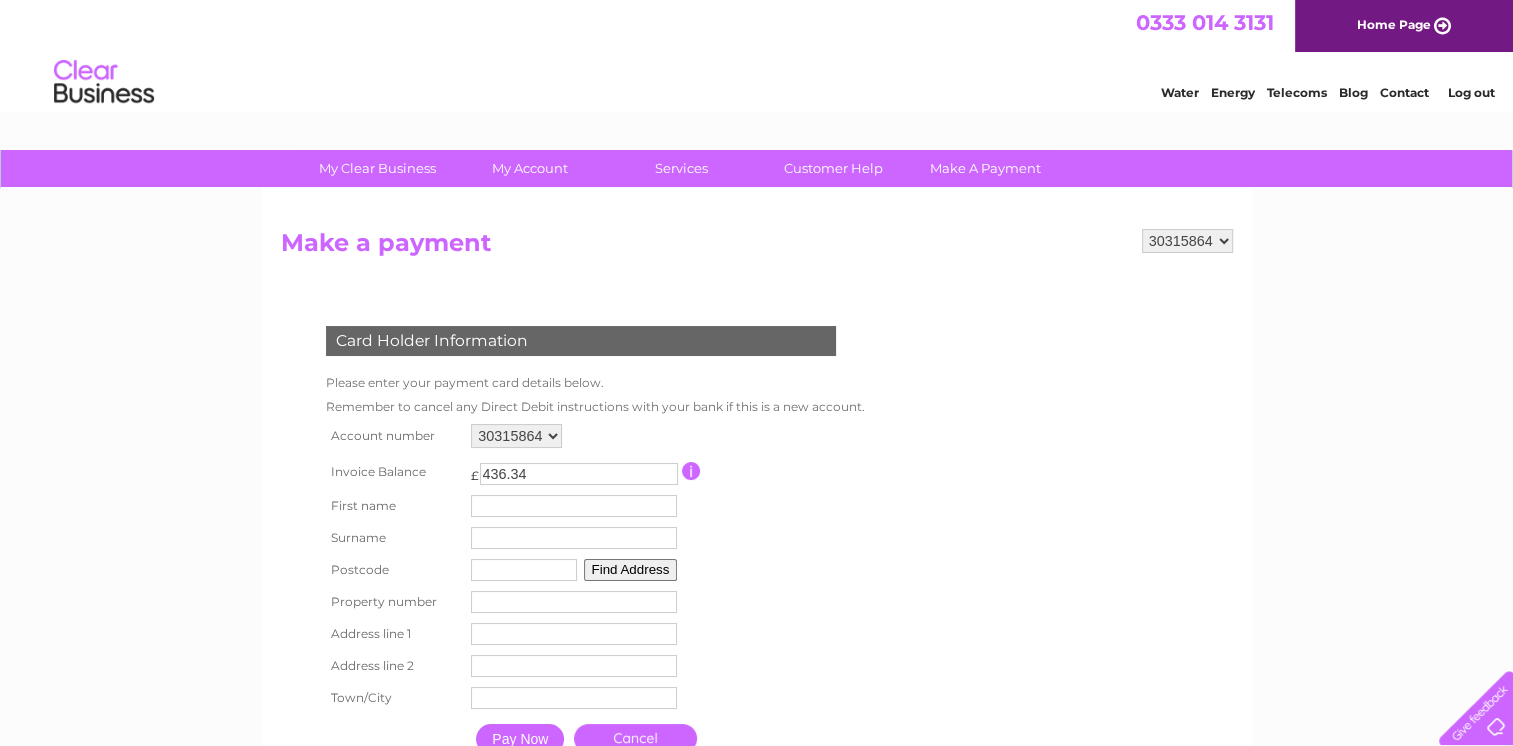 click at bounding box center [574, 506] 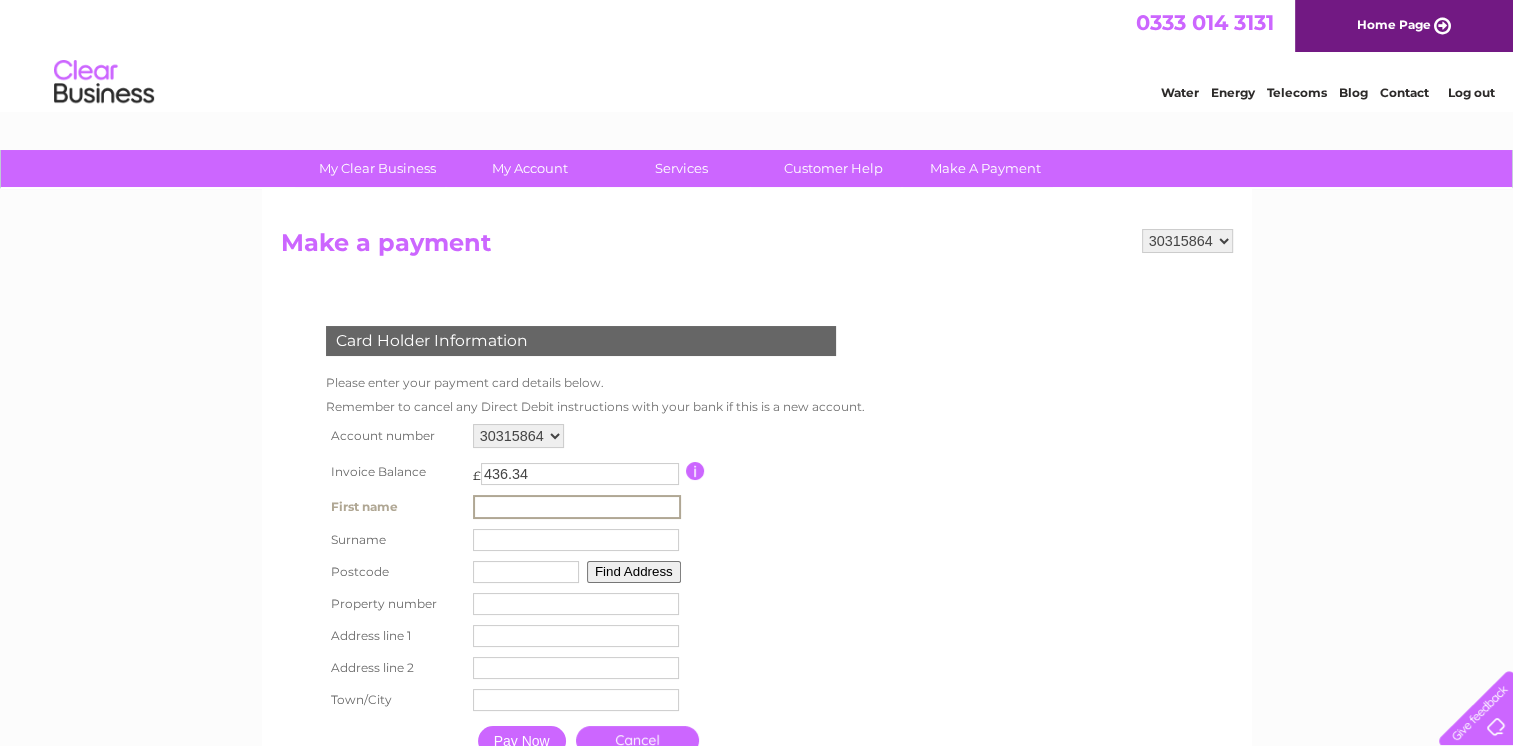 click at bounding box center (577, 507) 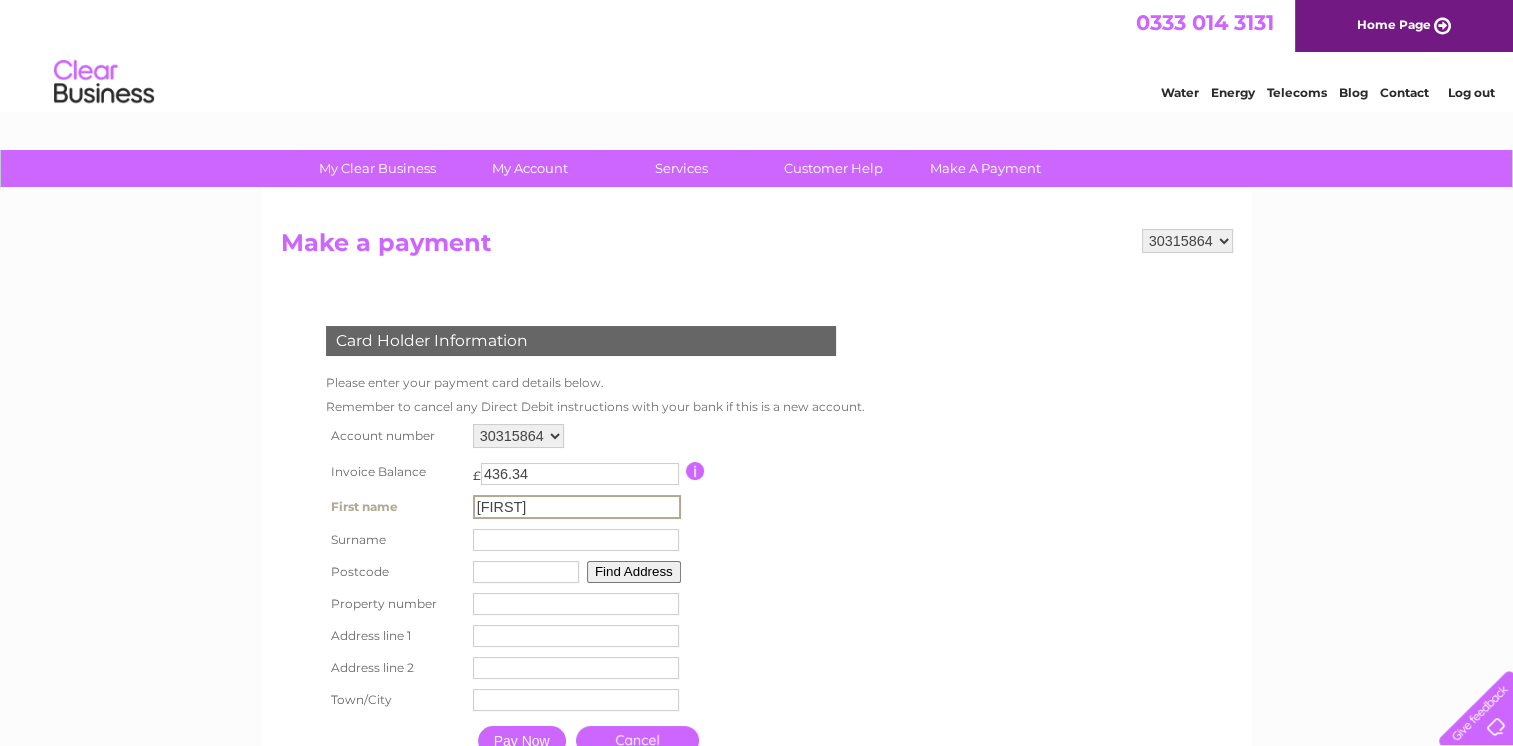 type on "[FIRST]" 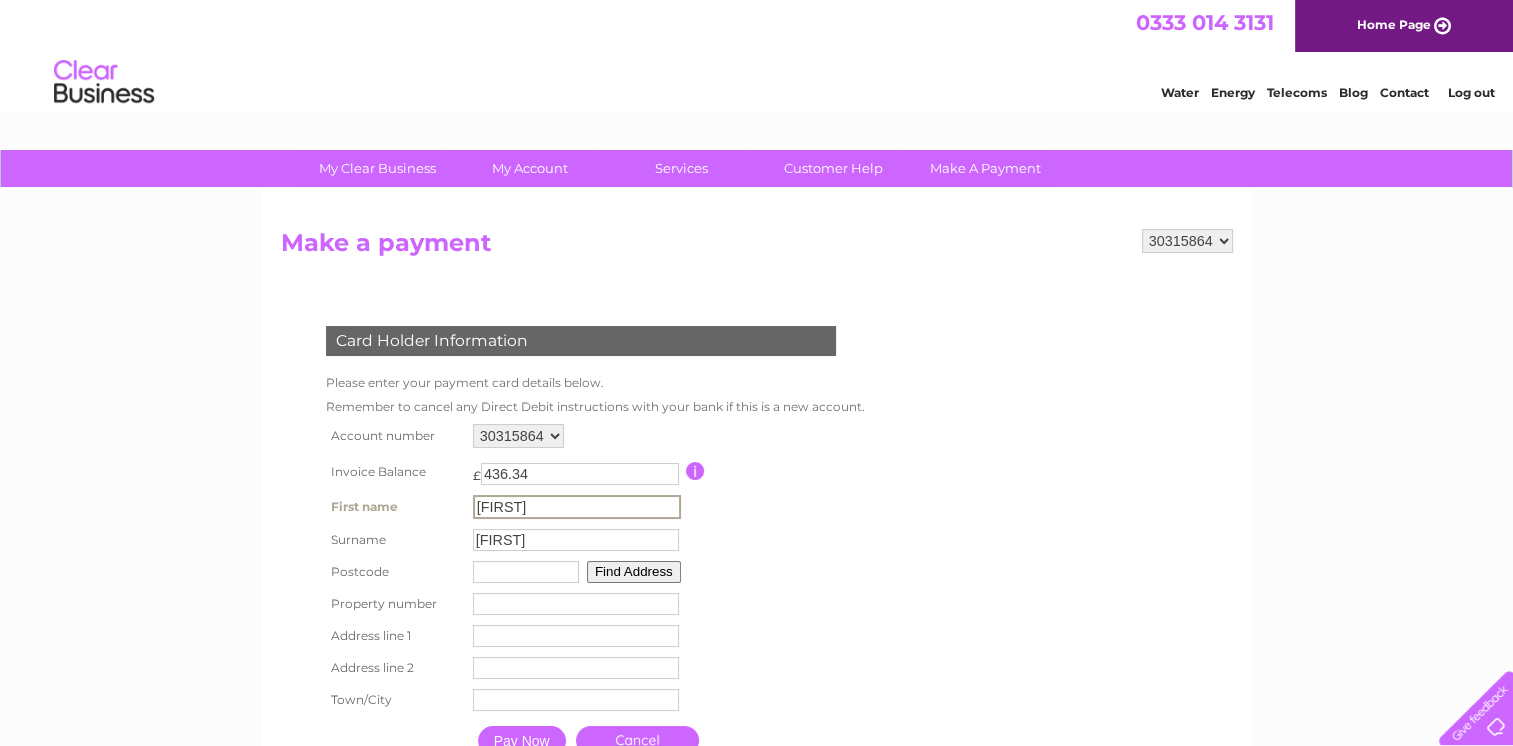 type on "[POSTCODE]" 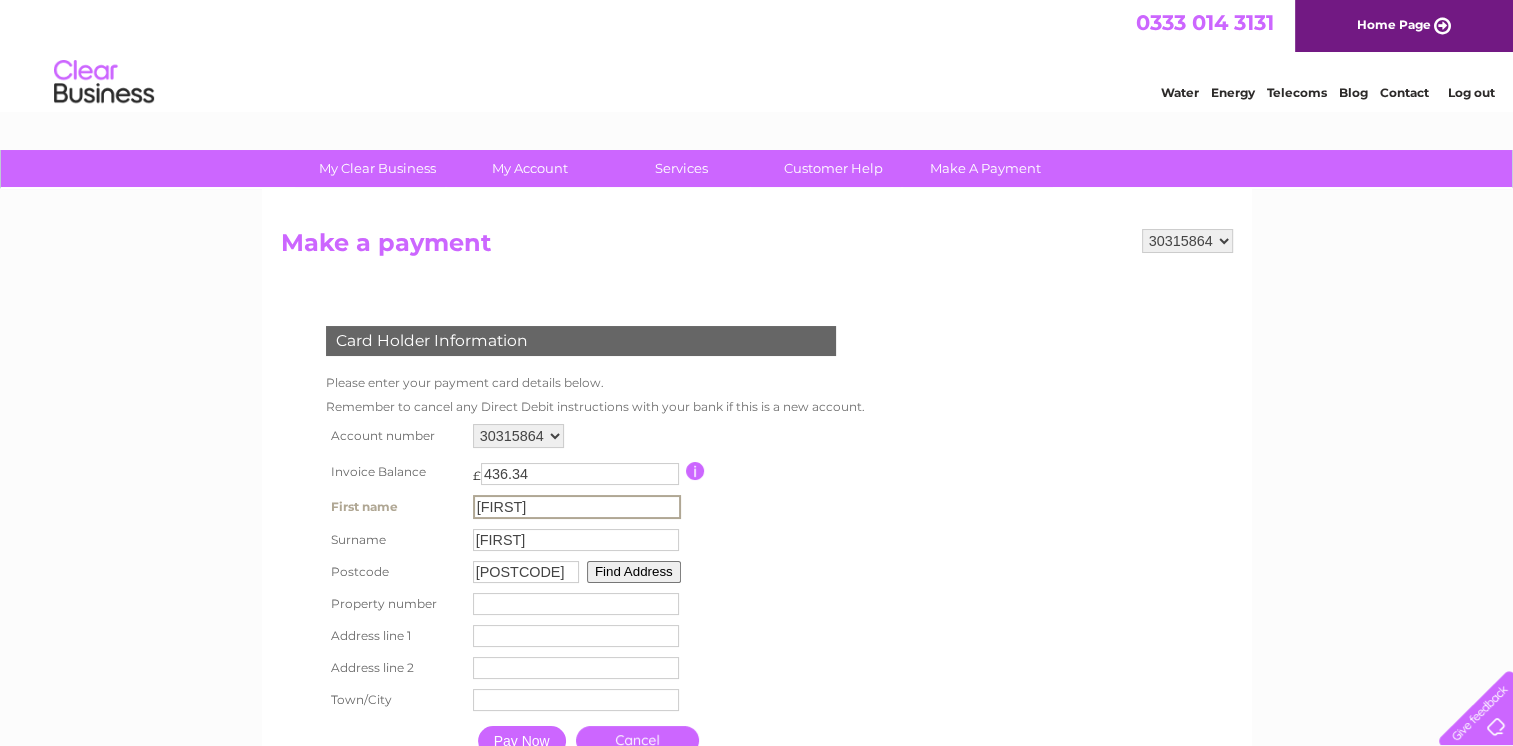 type on "3 [STREET]" 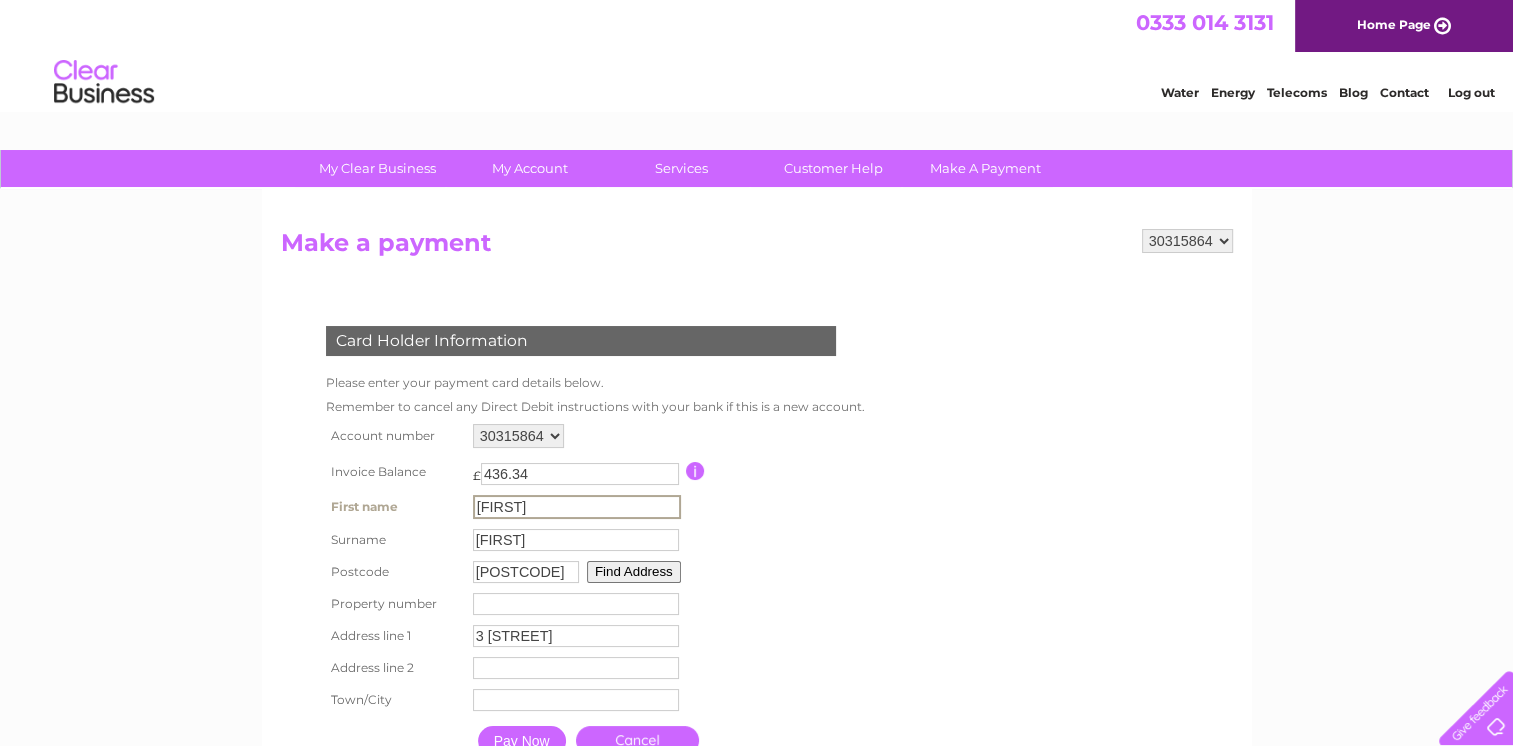 type on "[CITY]" 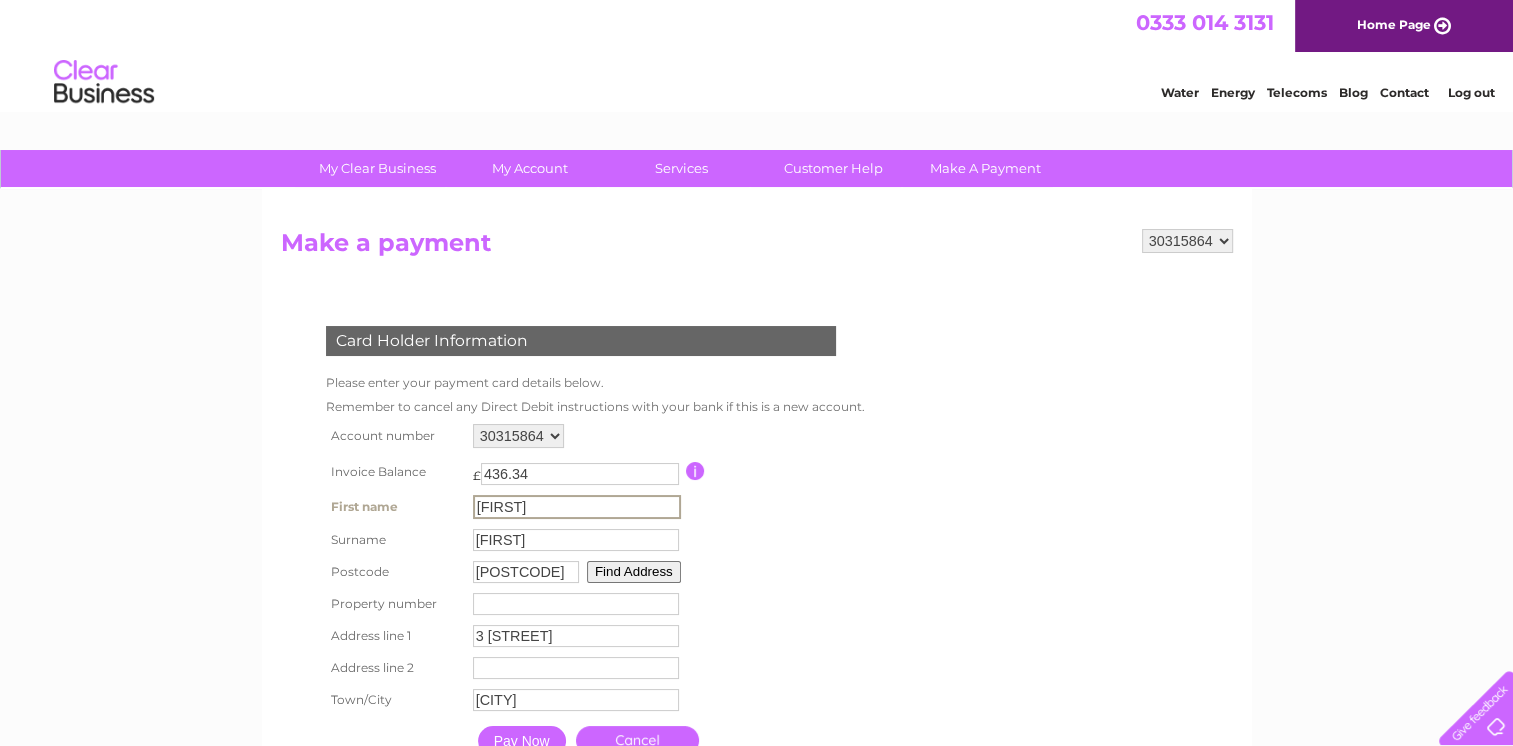 type on "3 [STREET]" 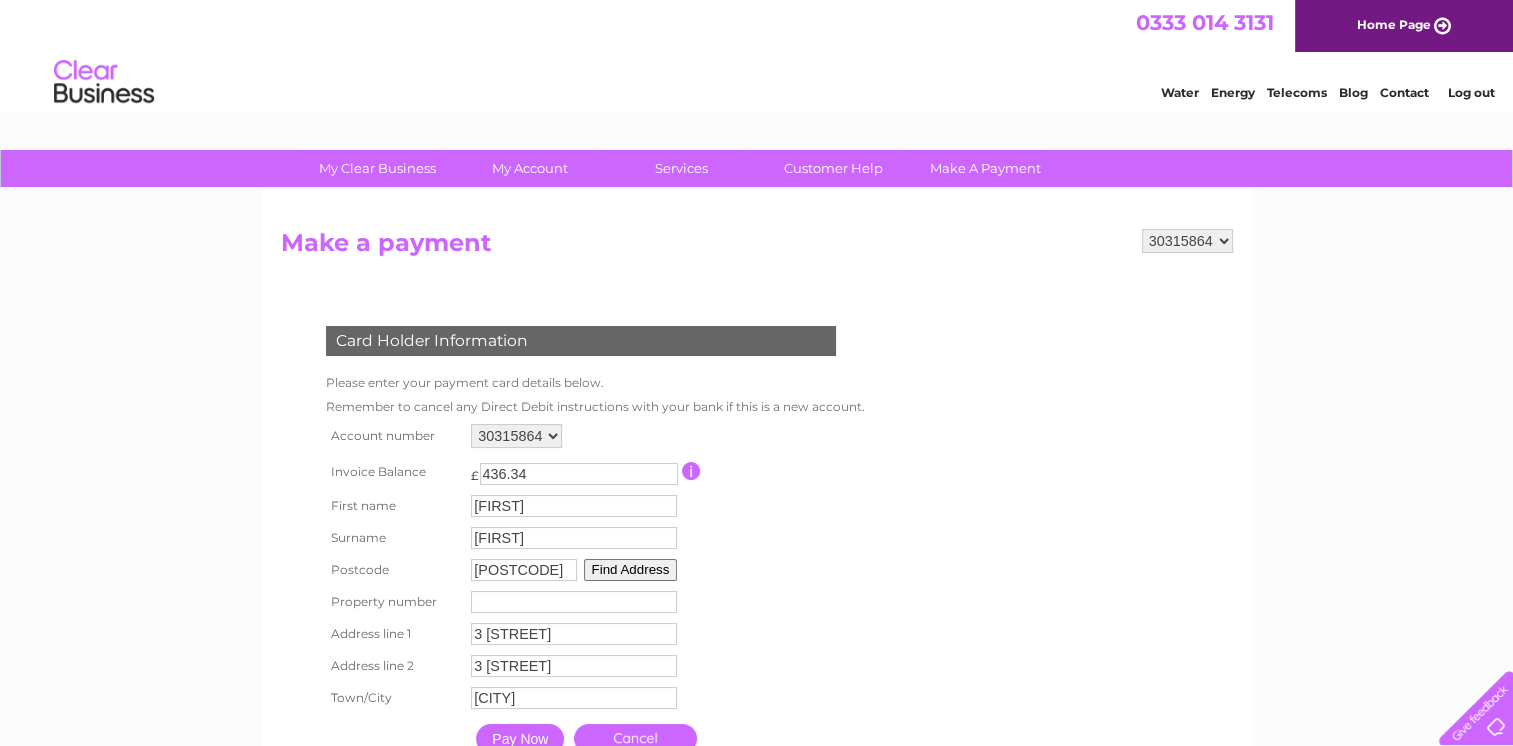 click on "[POSTCODE] Find Address" at bounding box center (574, 570) 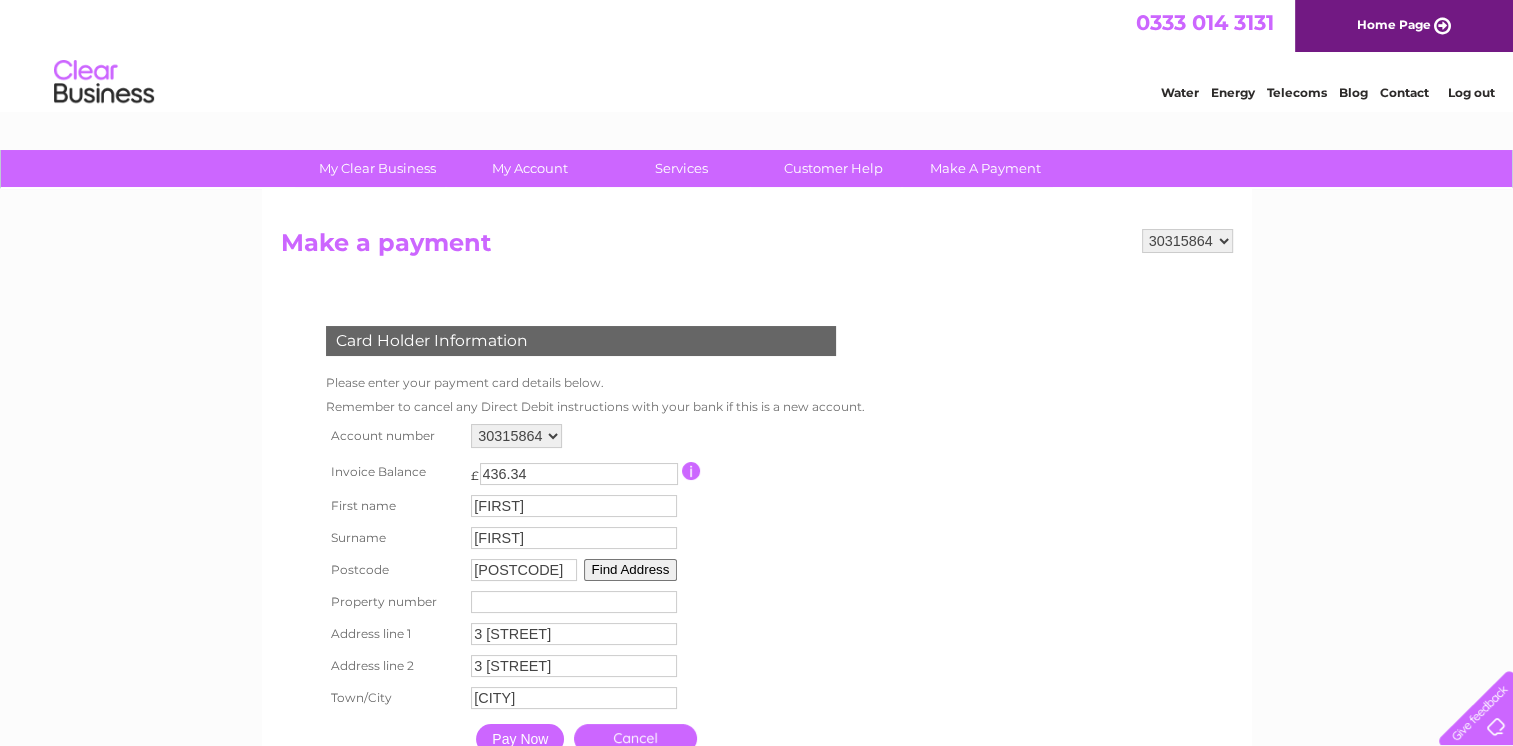 type 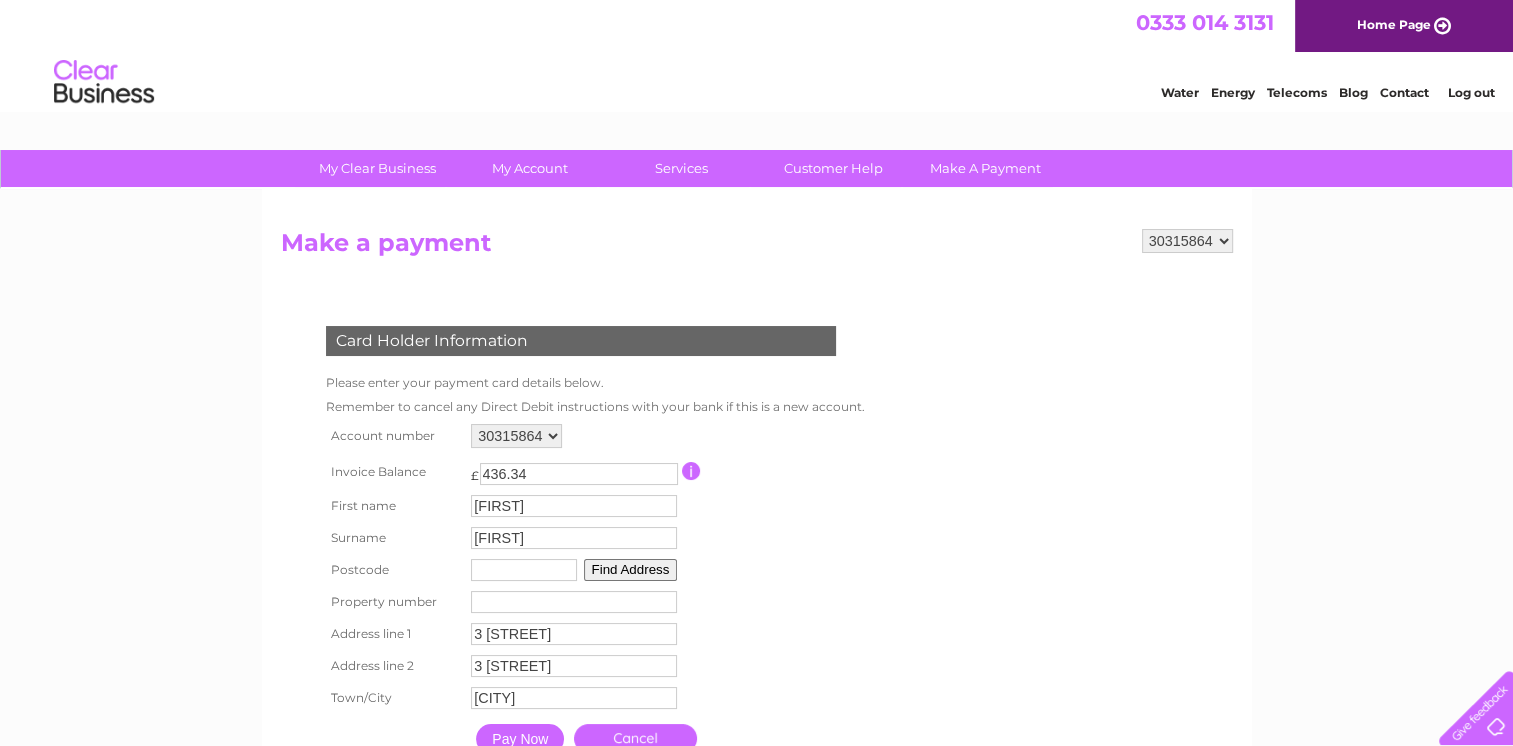 type 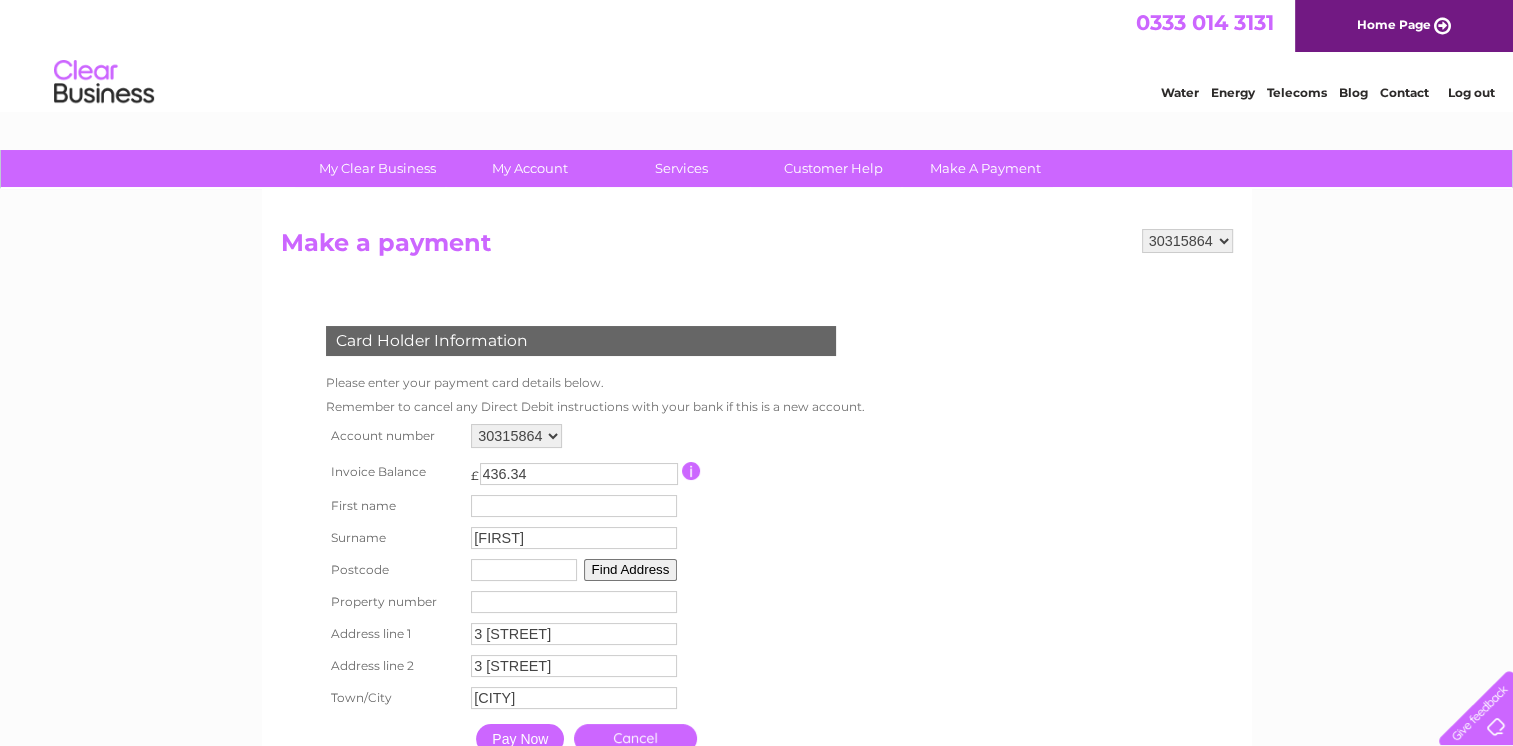 type 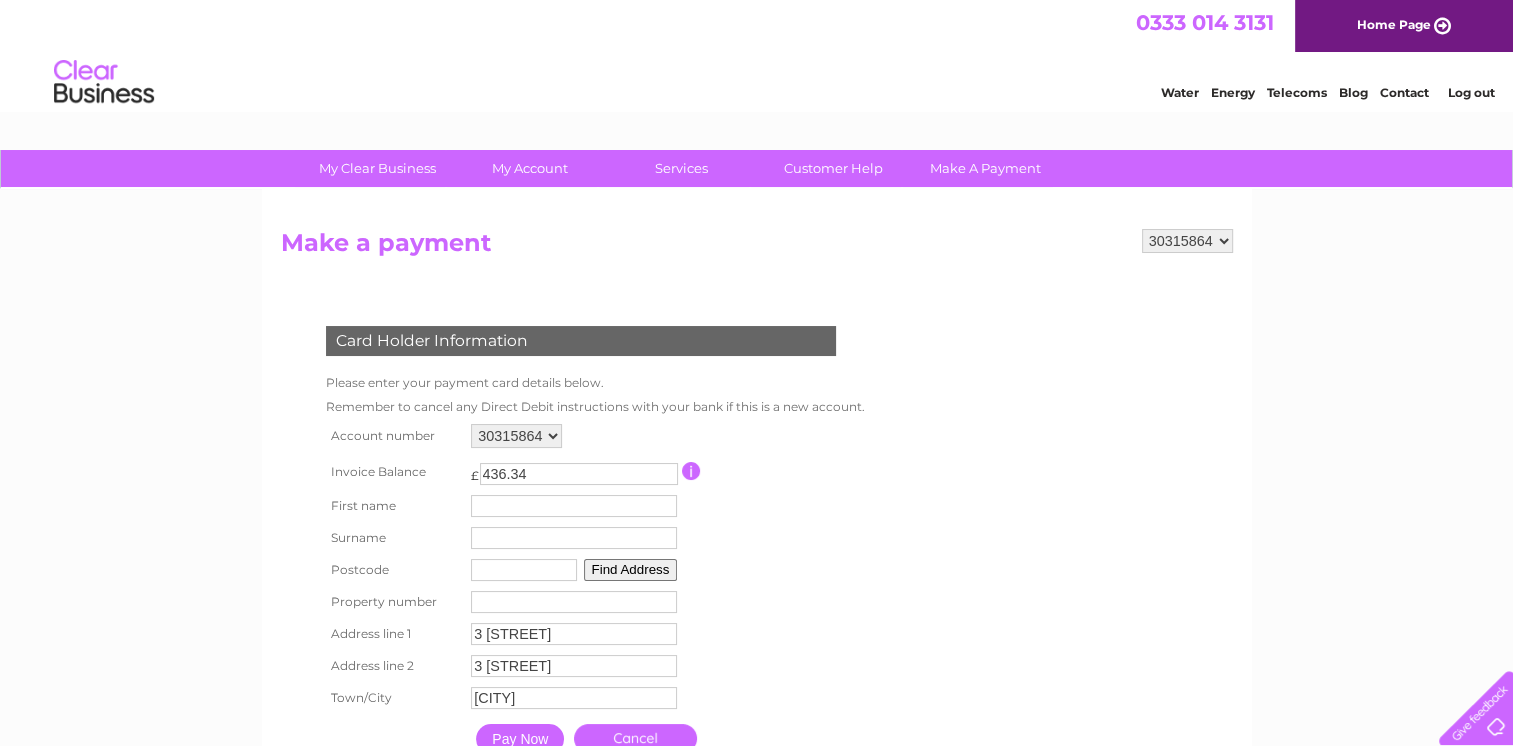 type 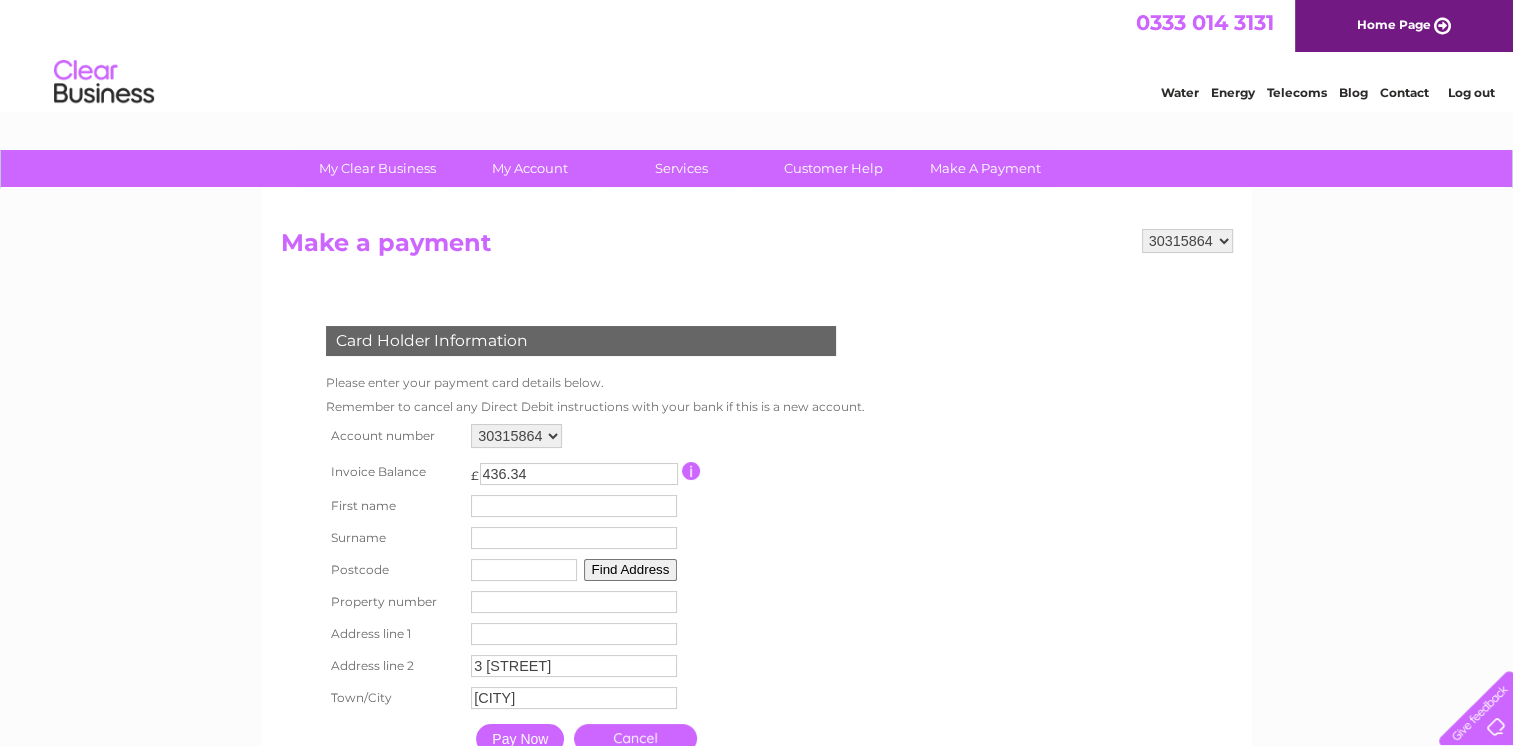type 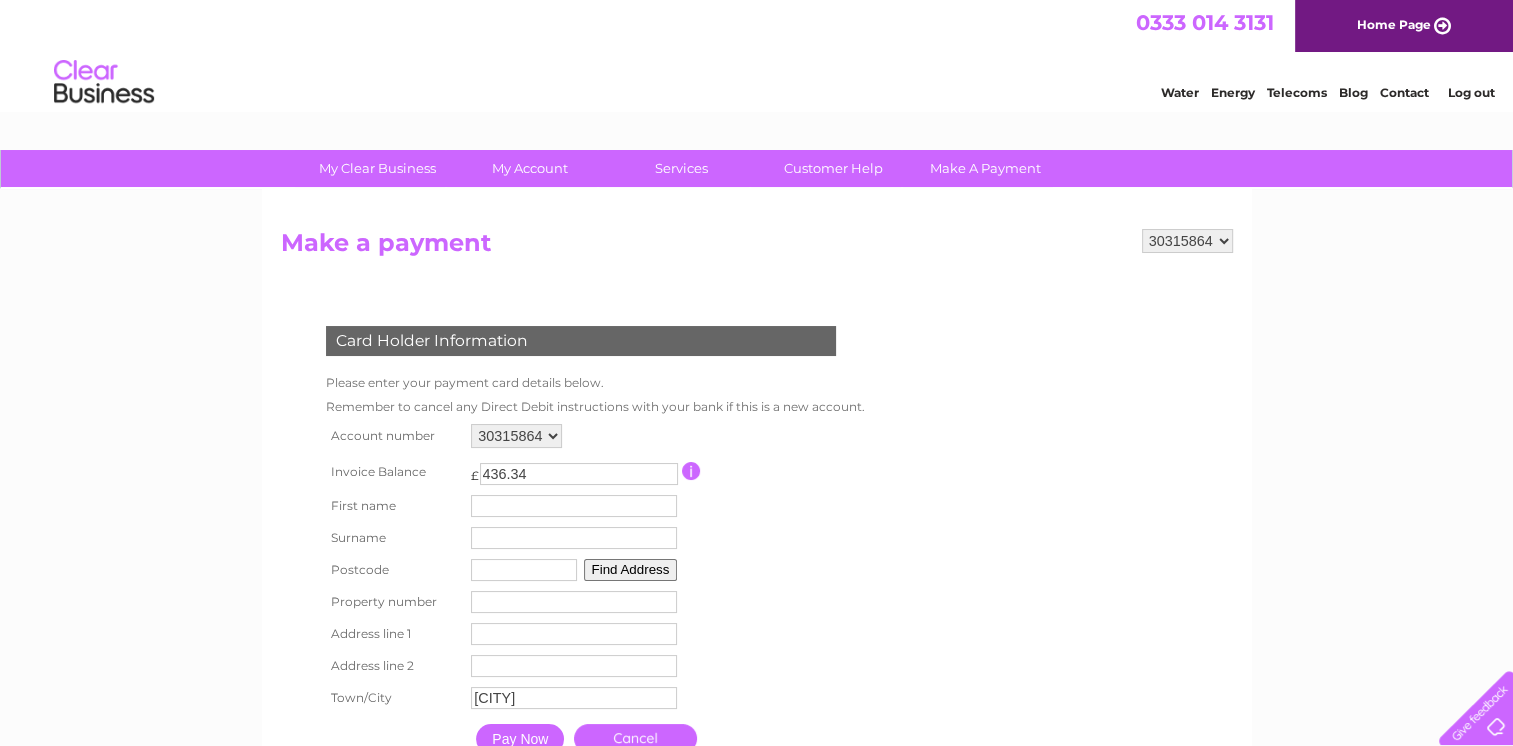 type 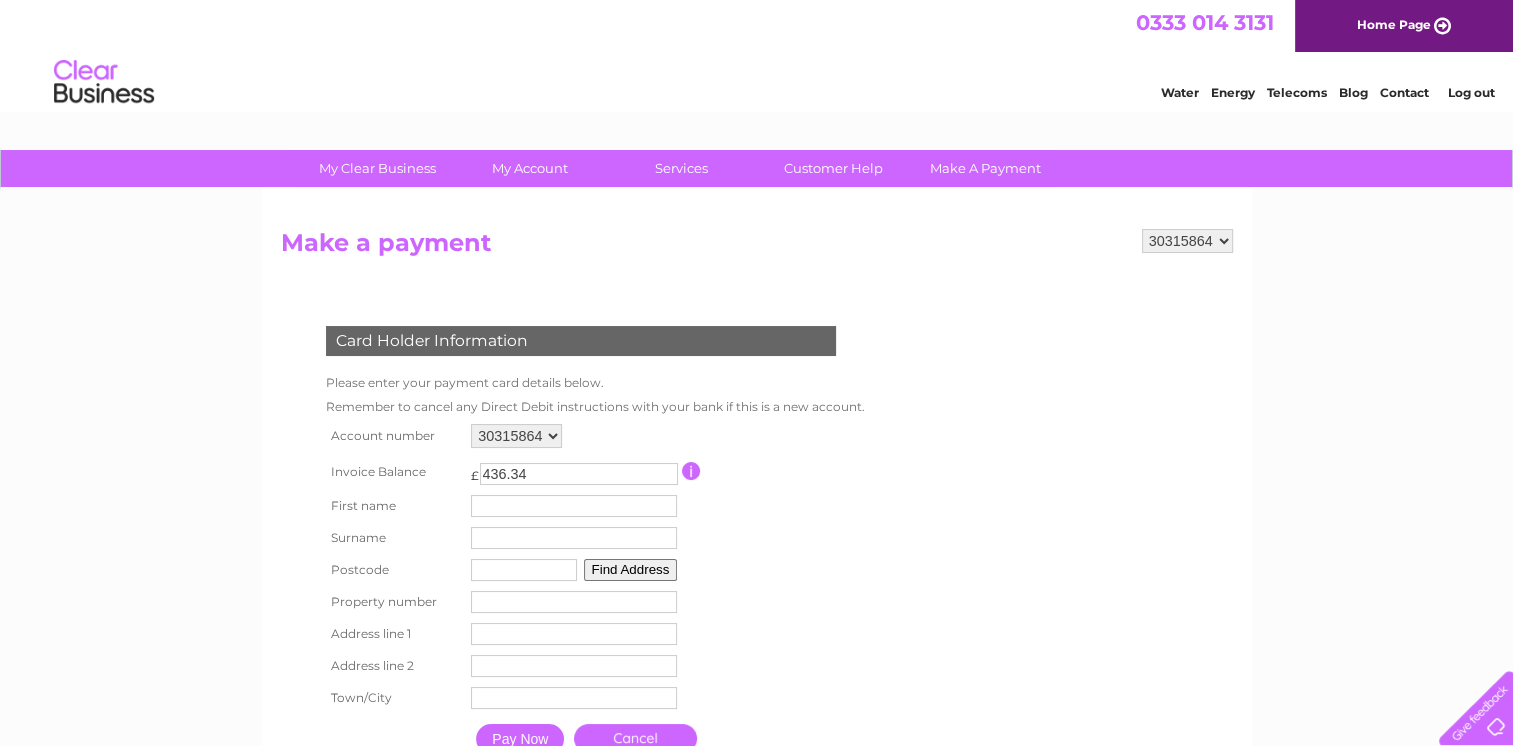 click at bounding box center [574, 506] 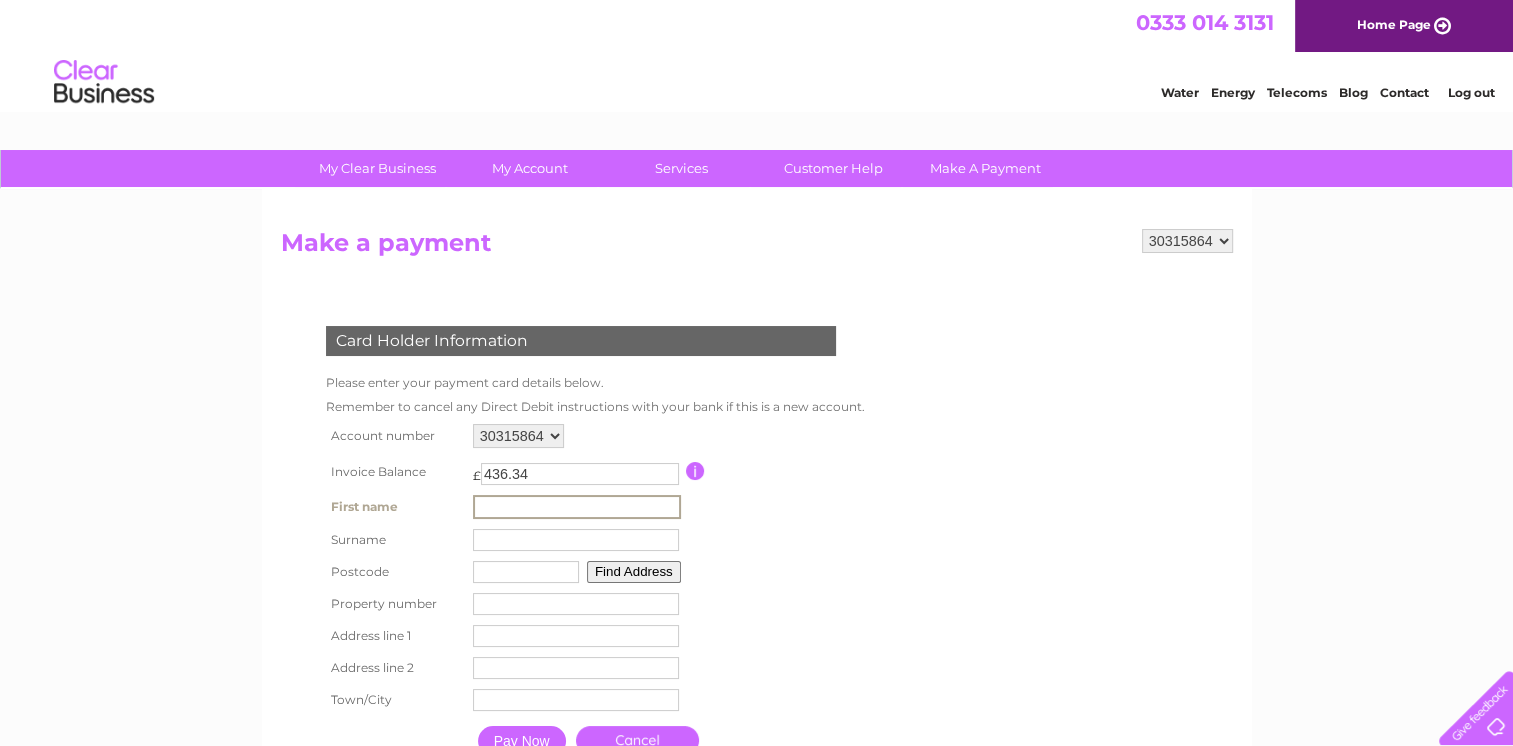 type on "The" 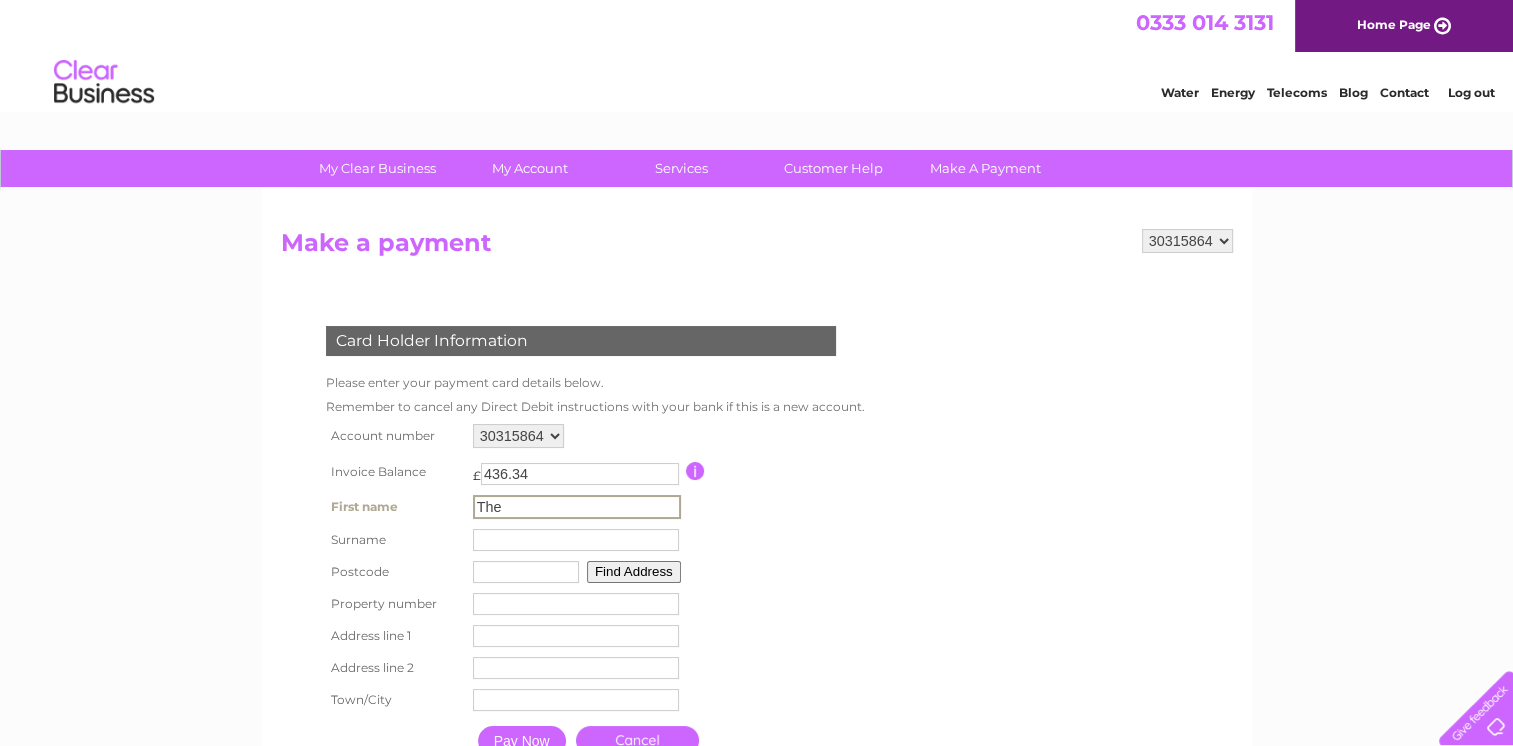 type on "[NAME]" 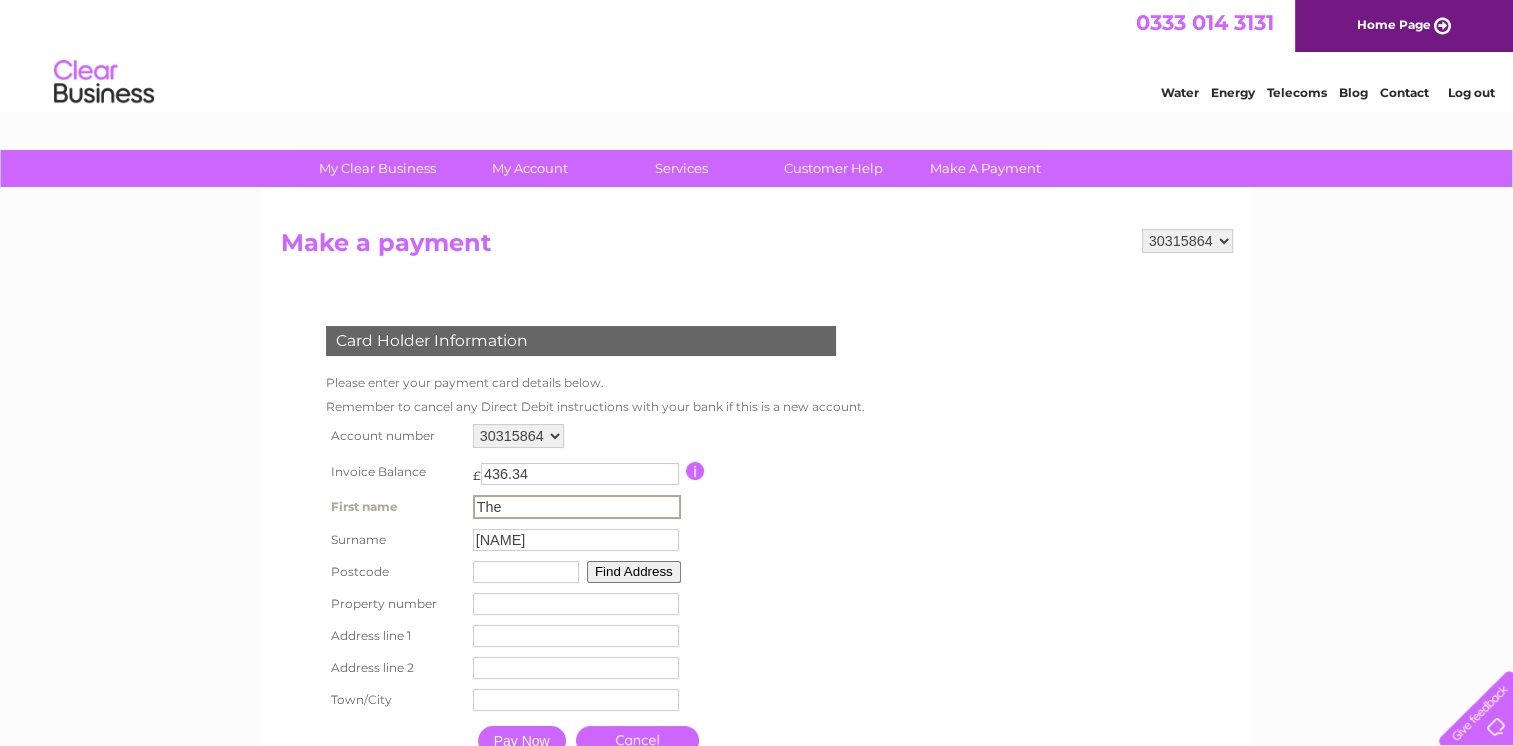 type on "[POSTCODE]" 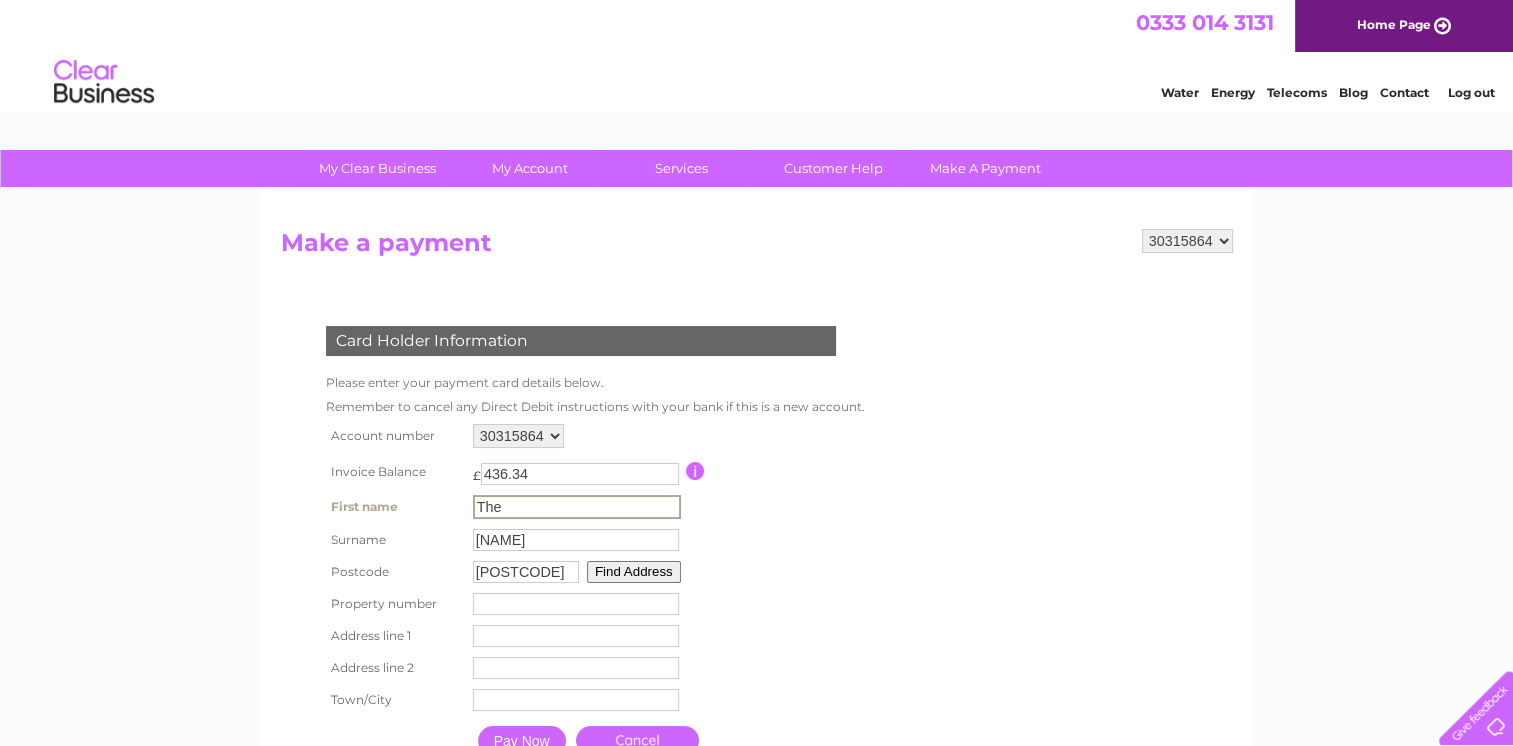 type on "3 [NAME]" 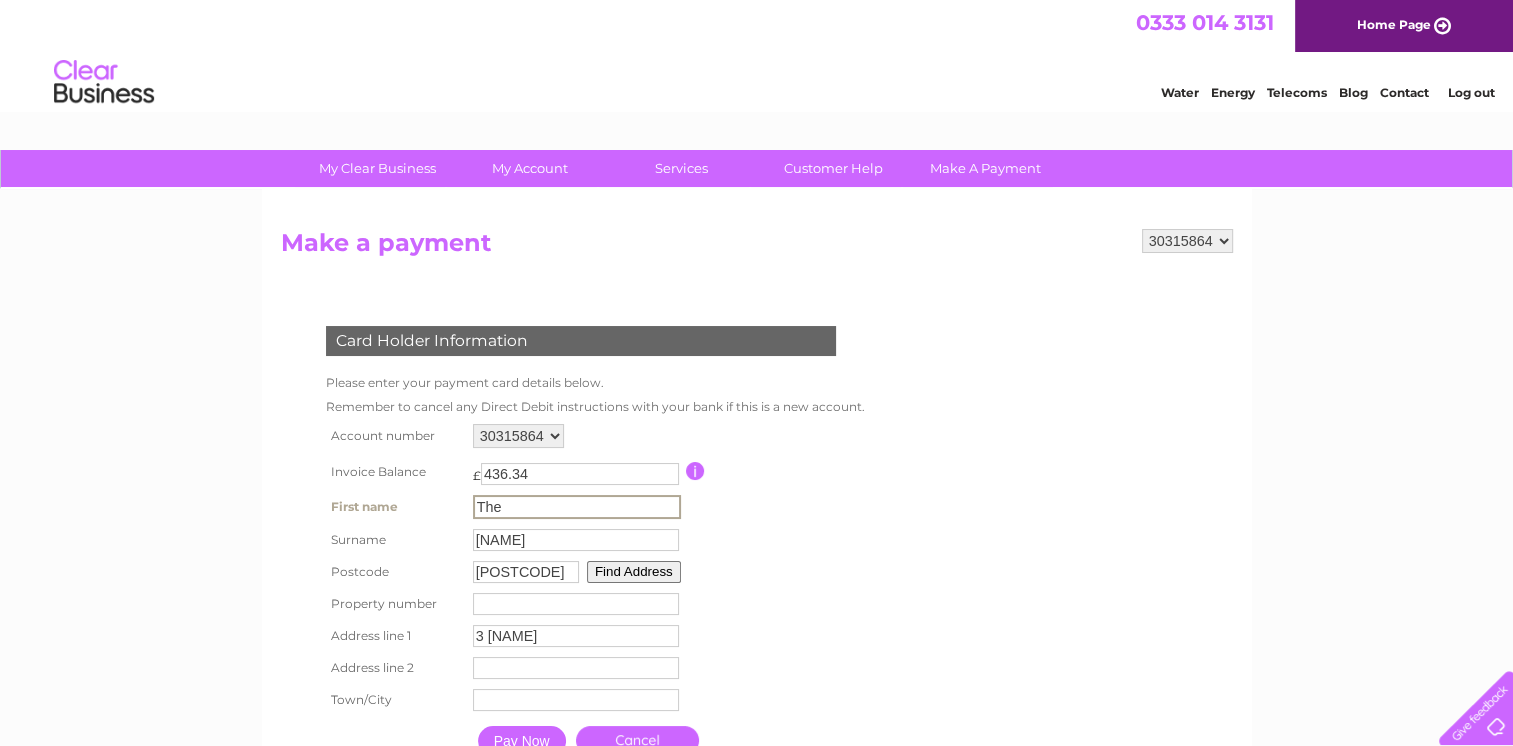 click on "[NAME]" at bounding box center (576, 540) 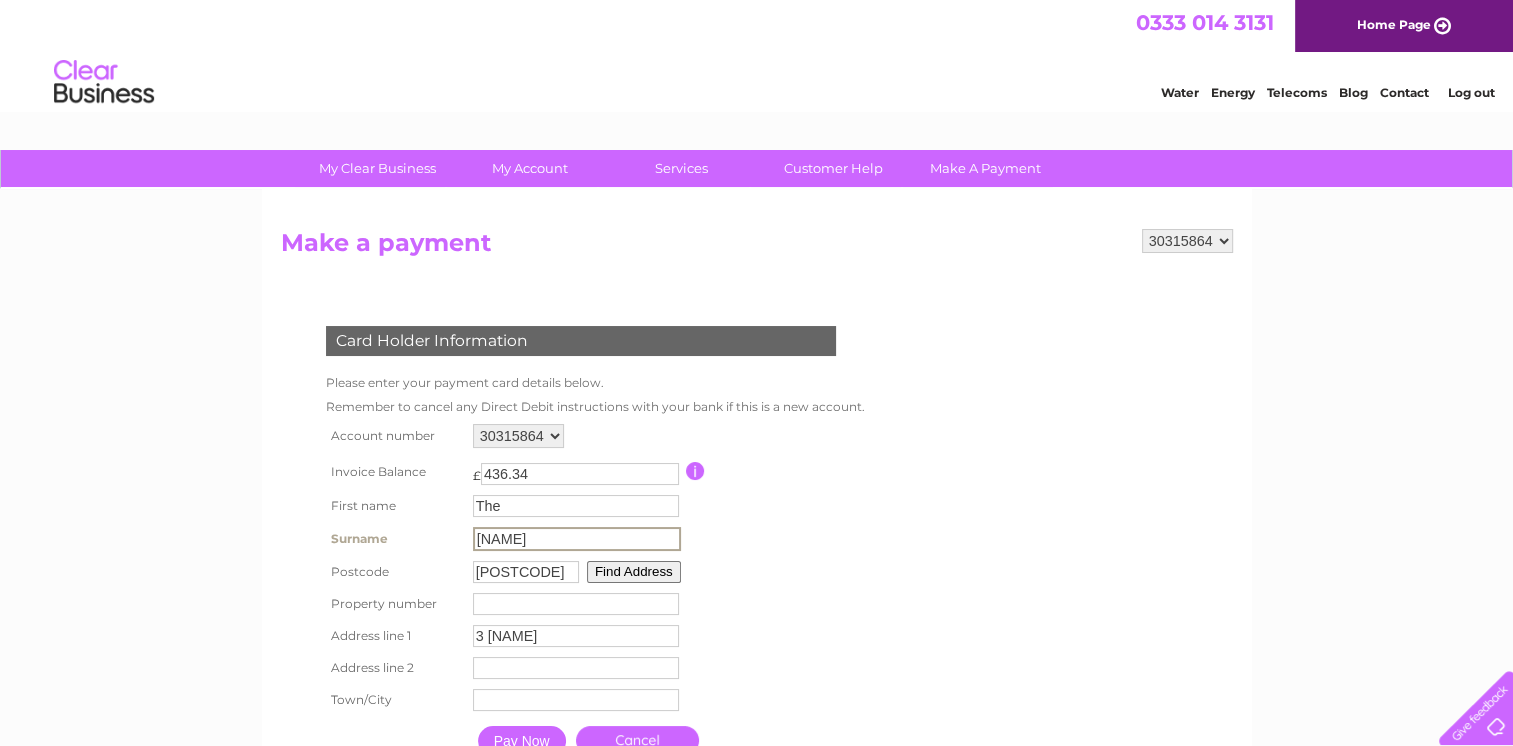 click on "The" at bounding box center (576, 506) 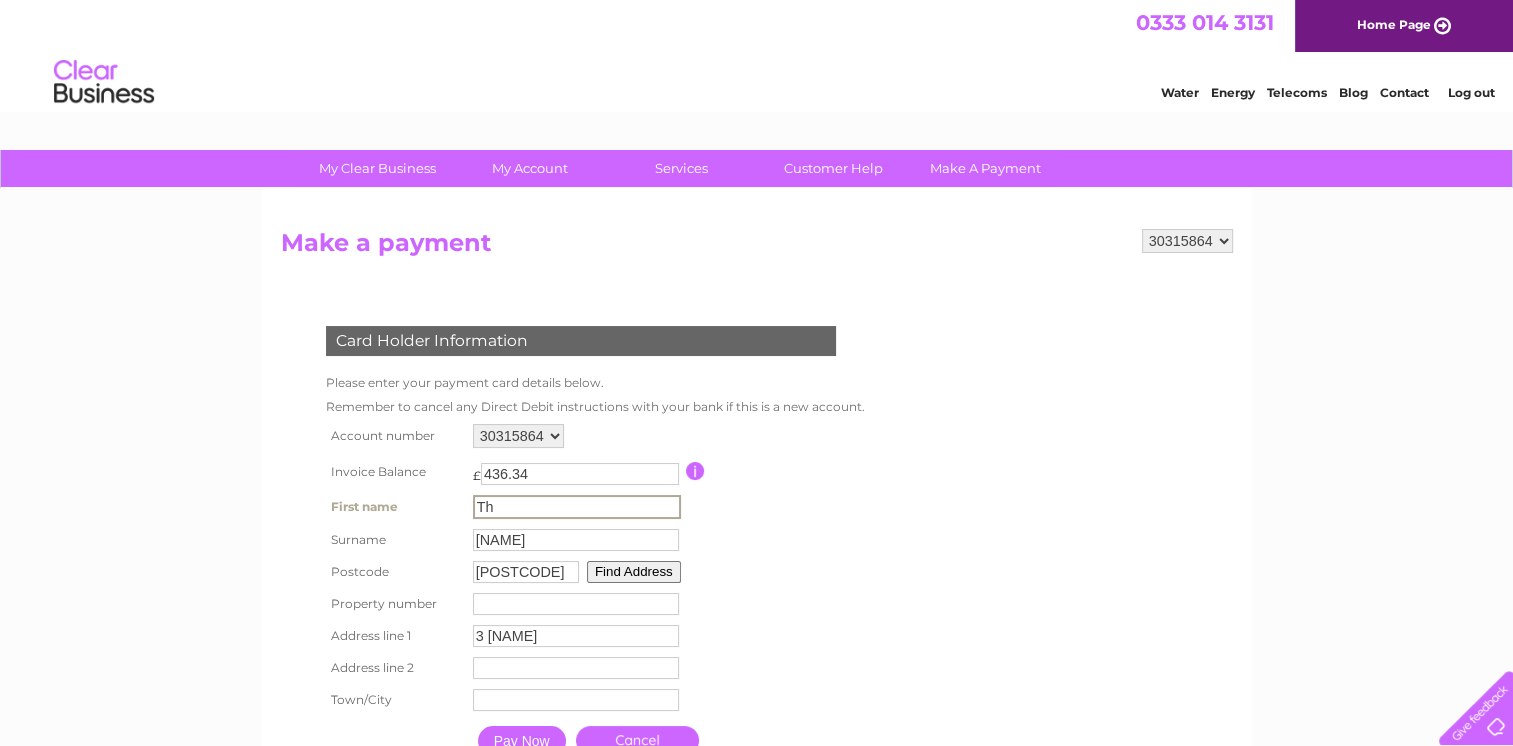 type on "T" 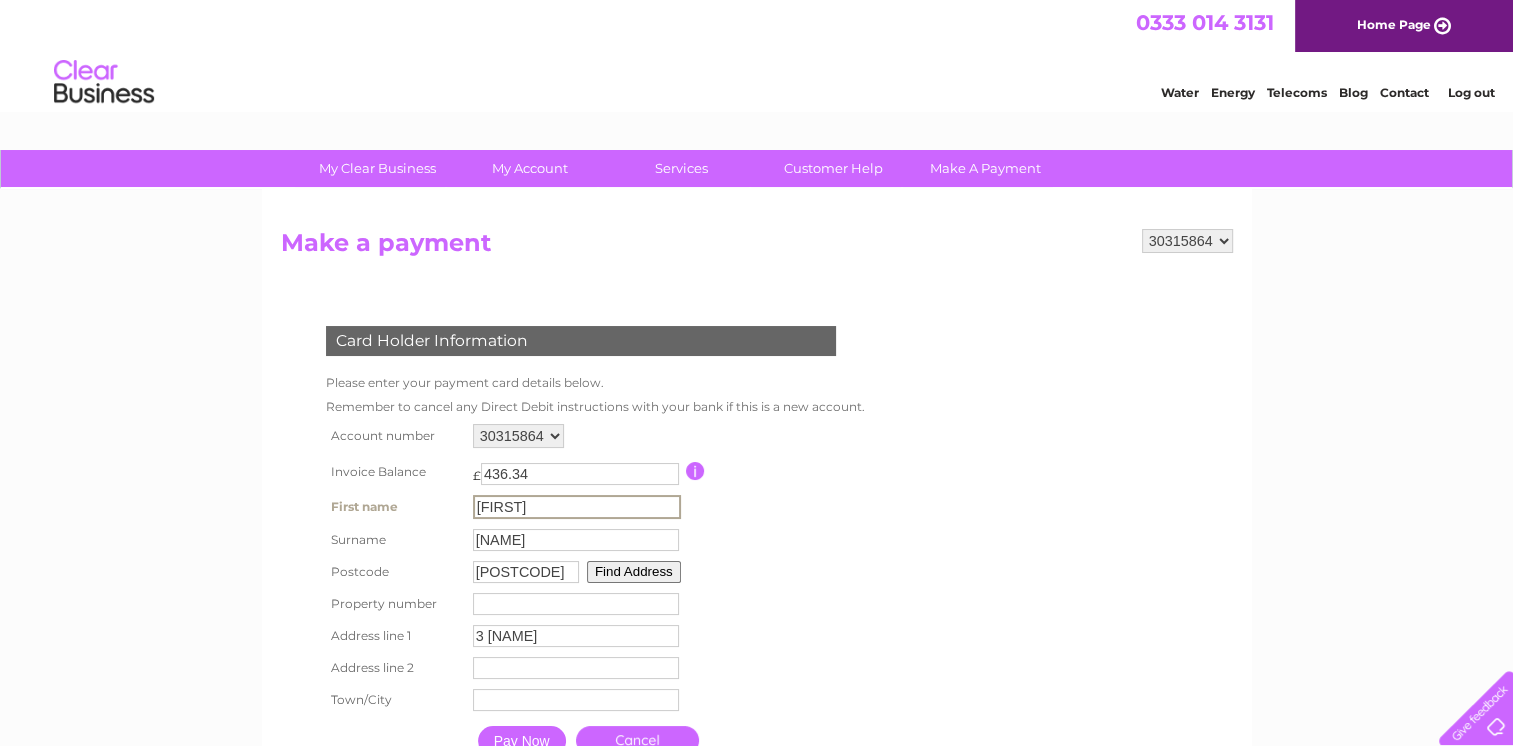type on "[FIRST]" 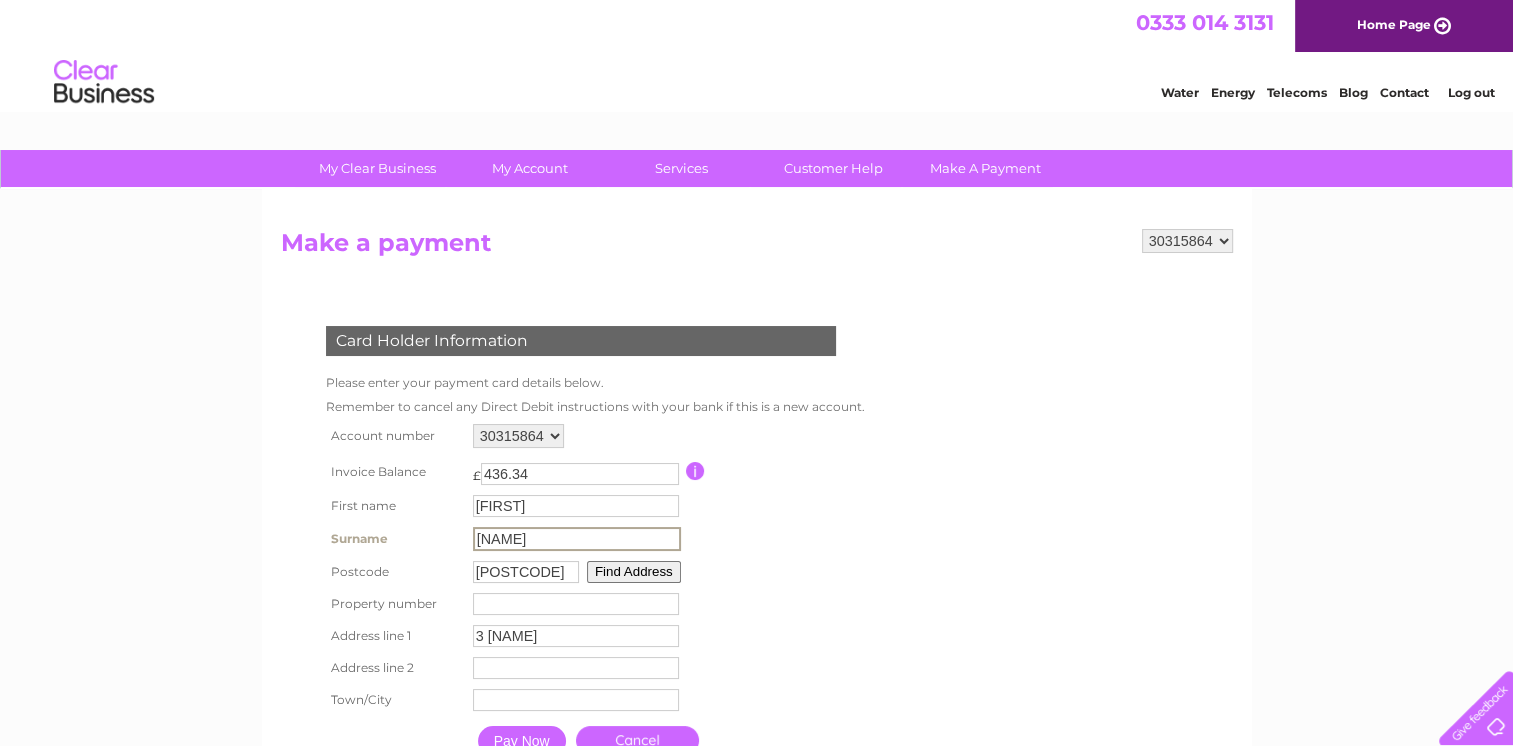 type on "H" 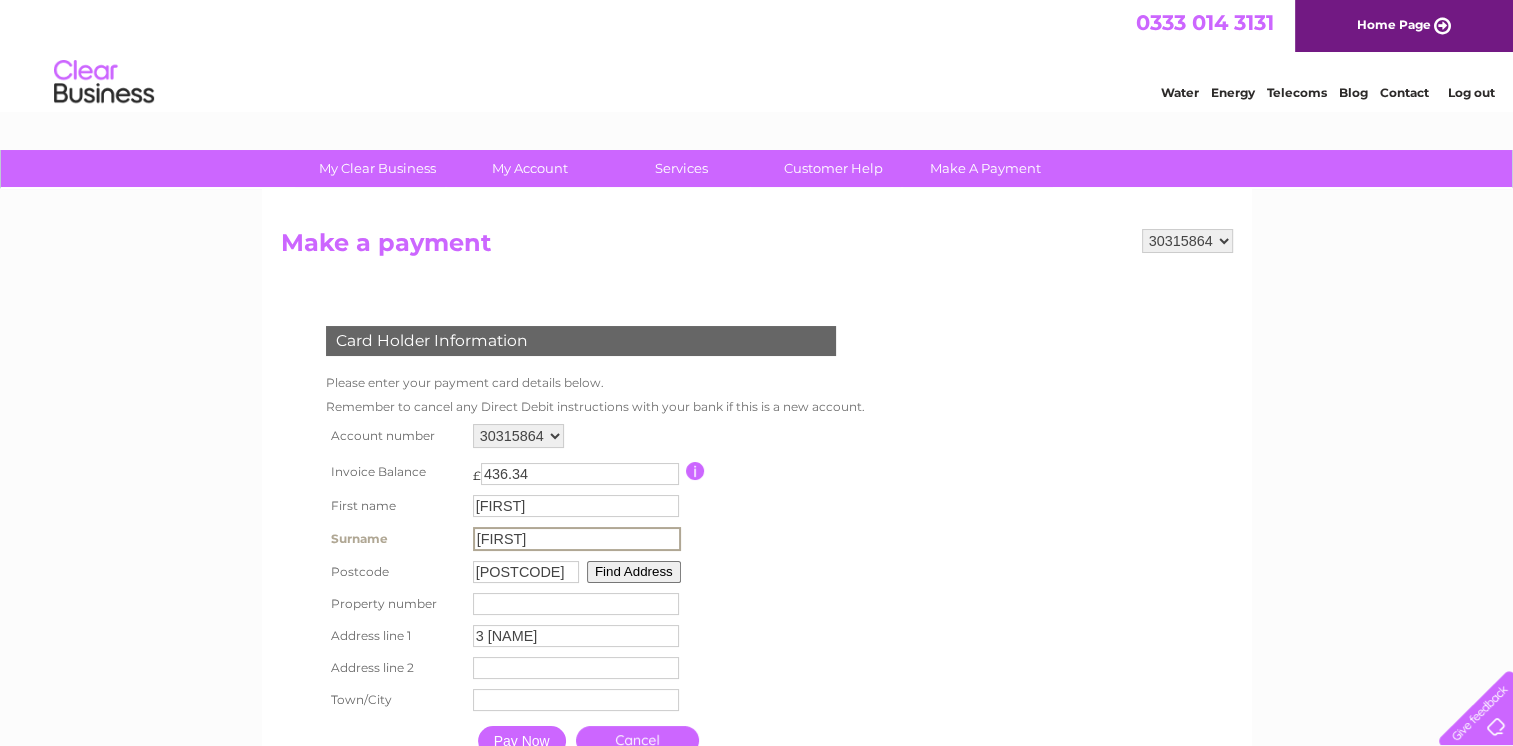 type on "[FIRST]" 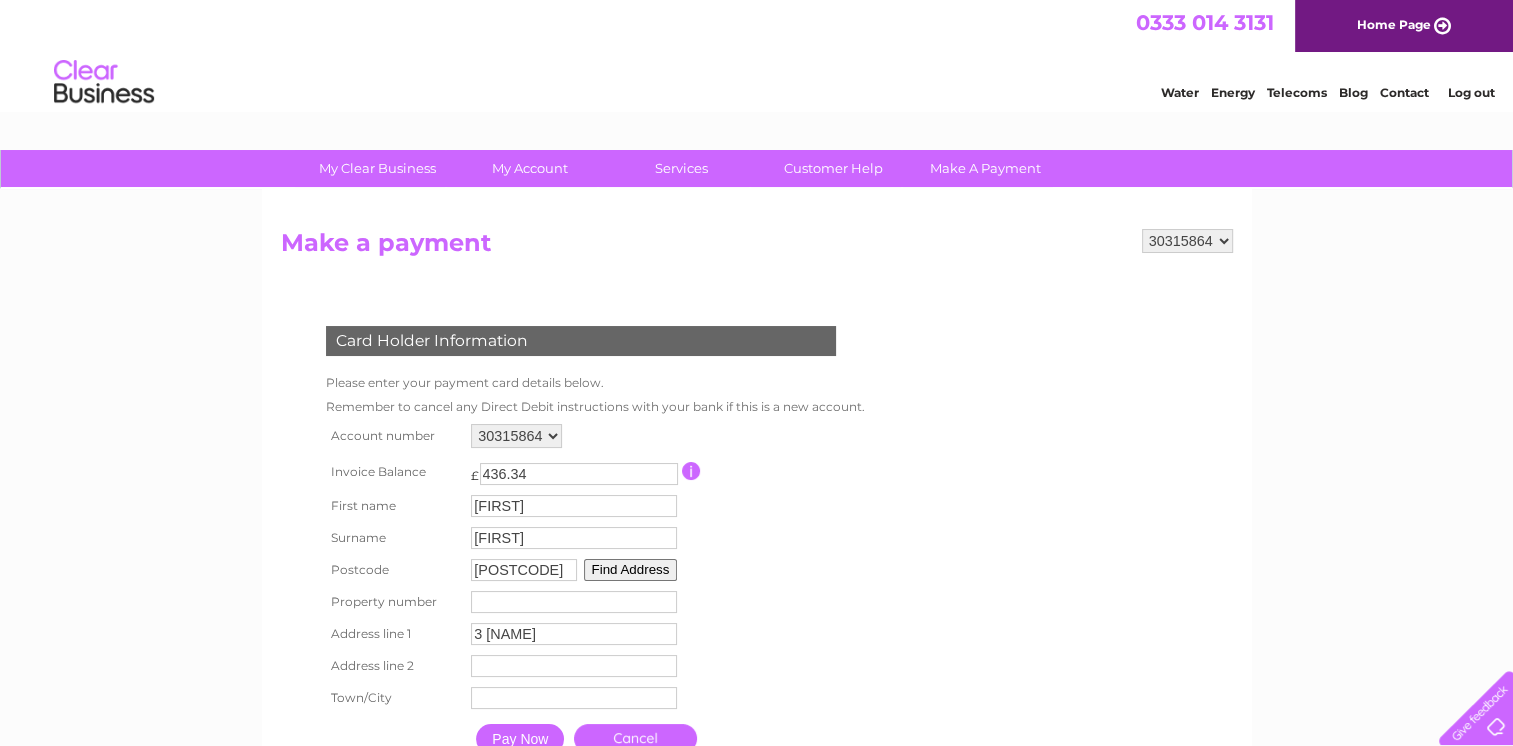 click at bounding box center (574, 602) 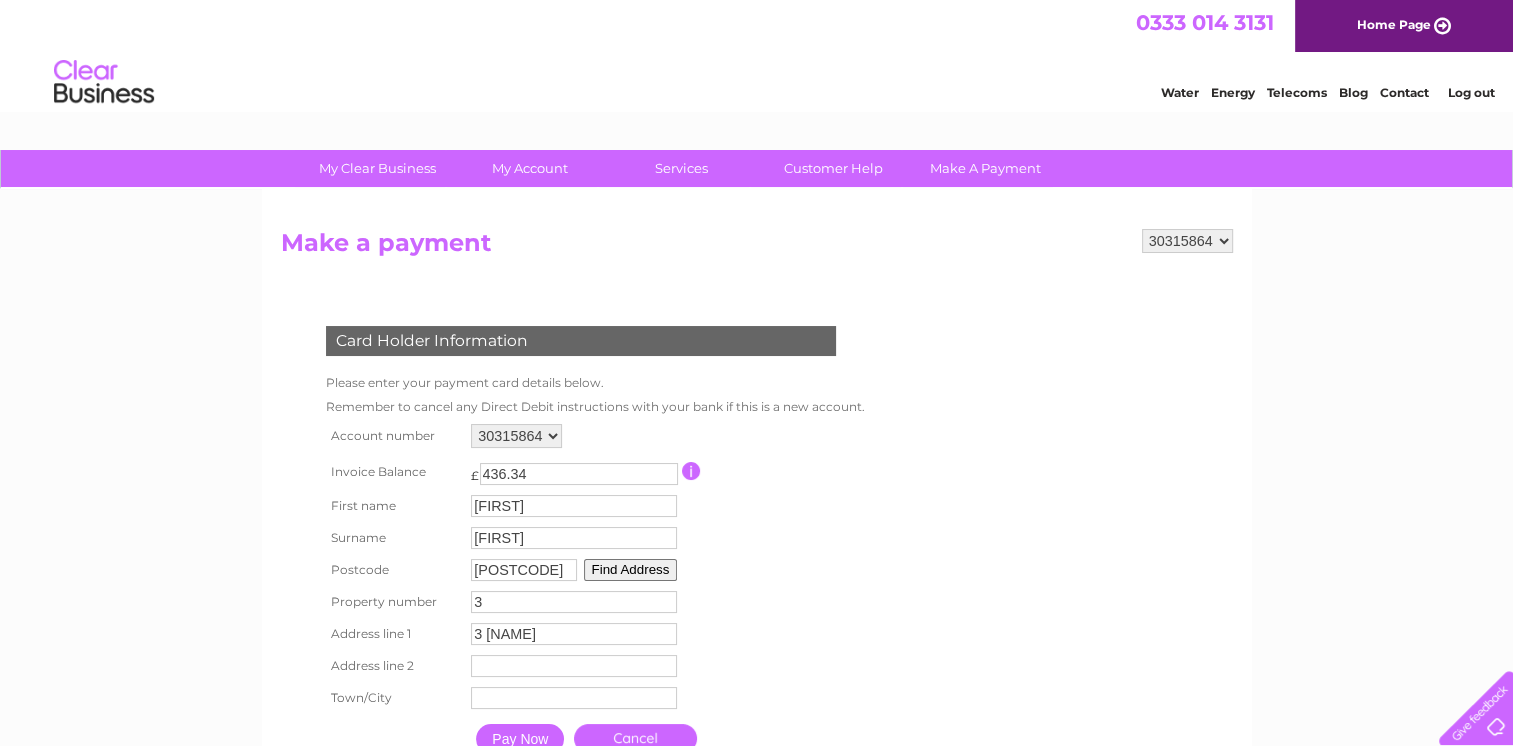 type on "3" 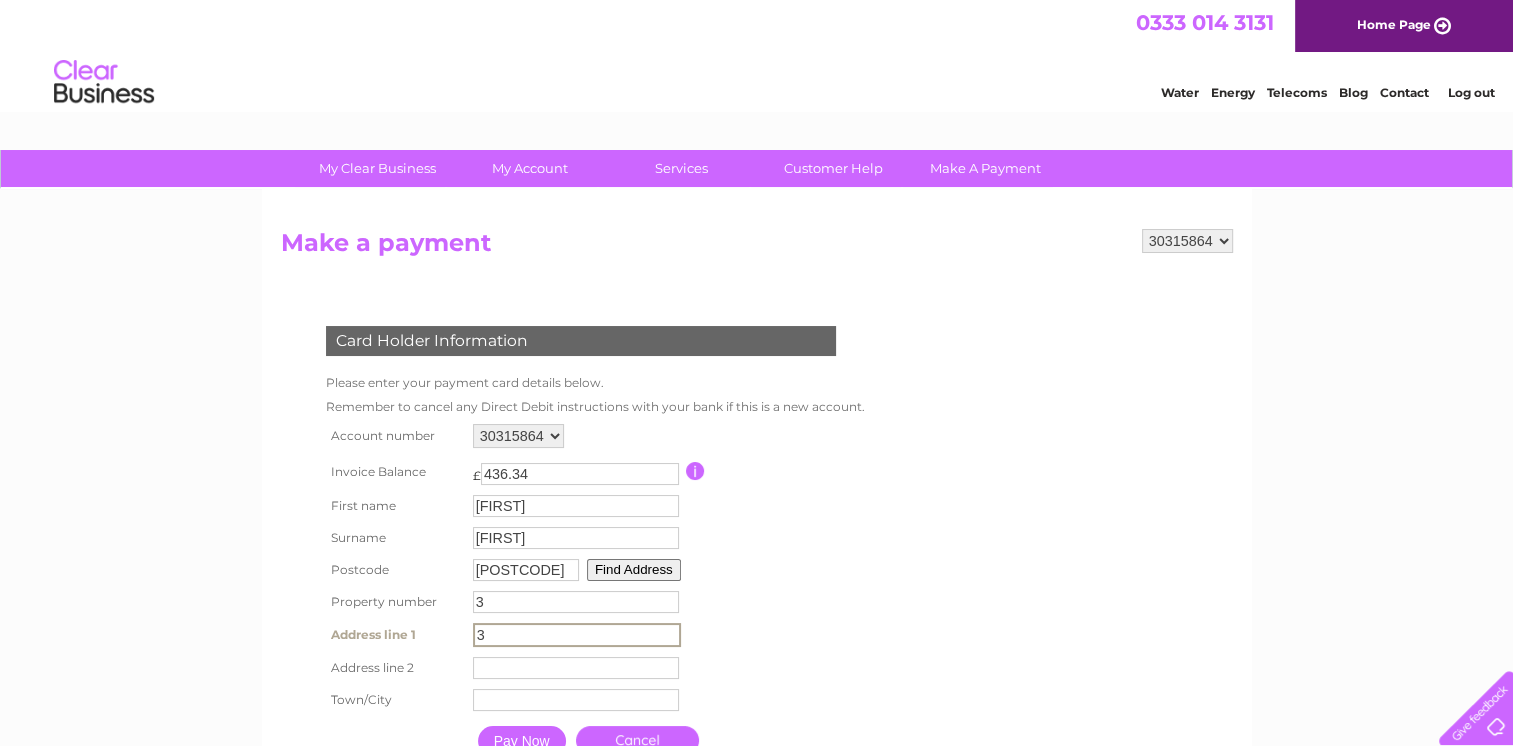 type on "3" 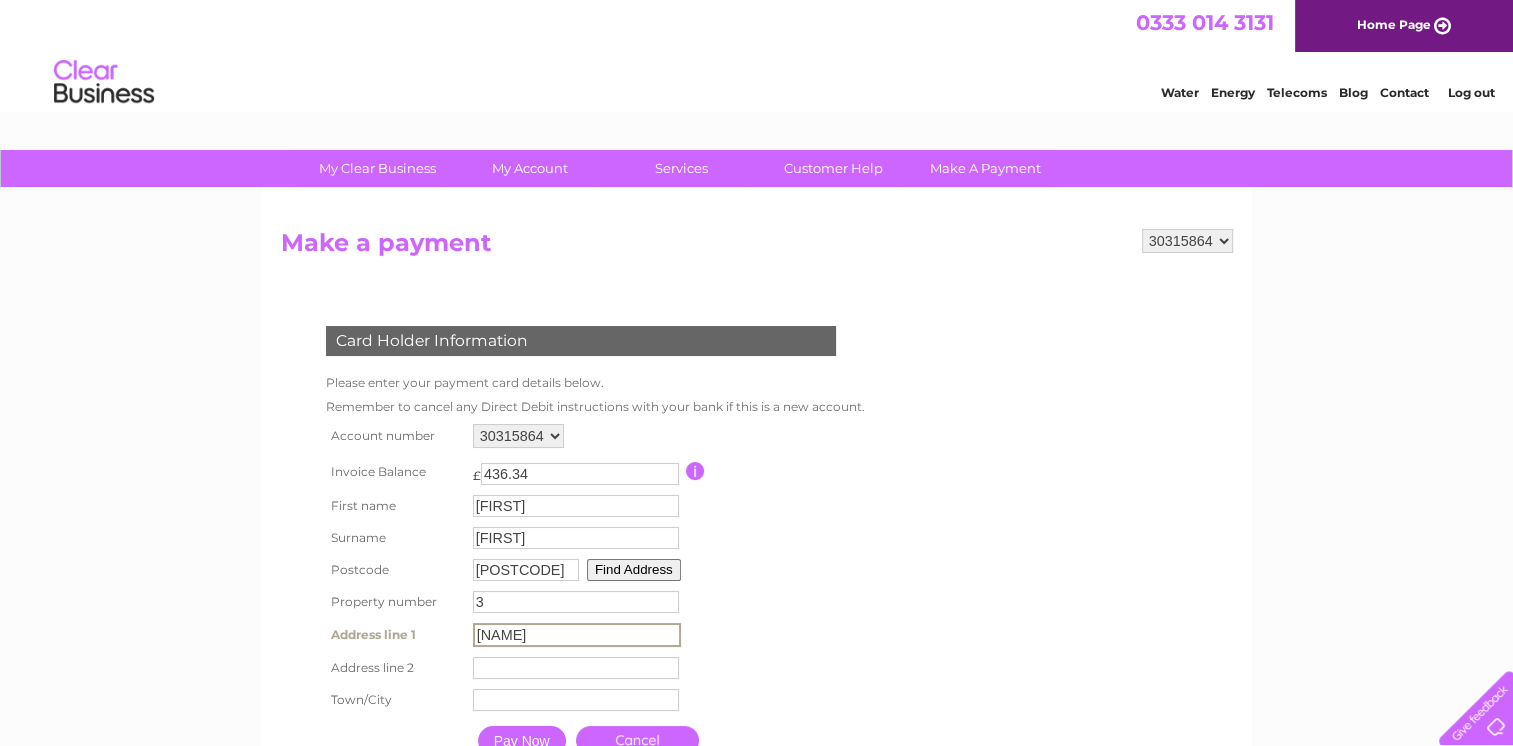 type on "[NAME]" 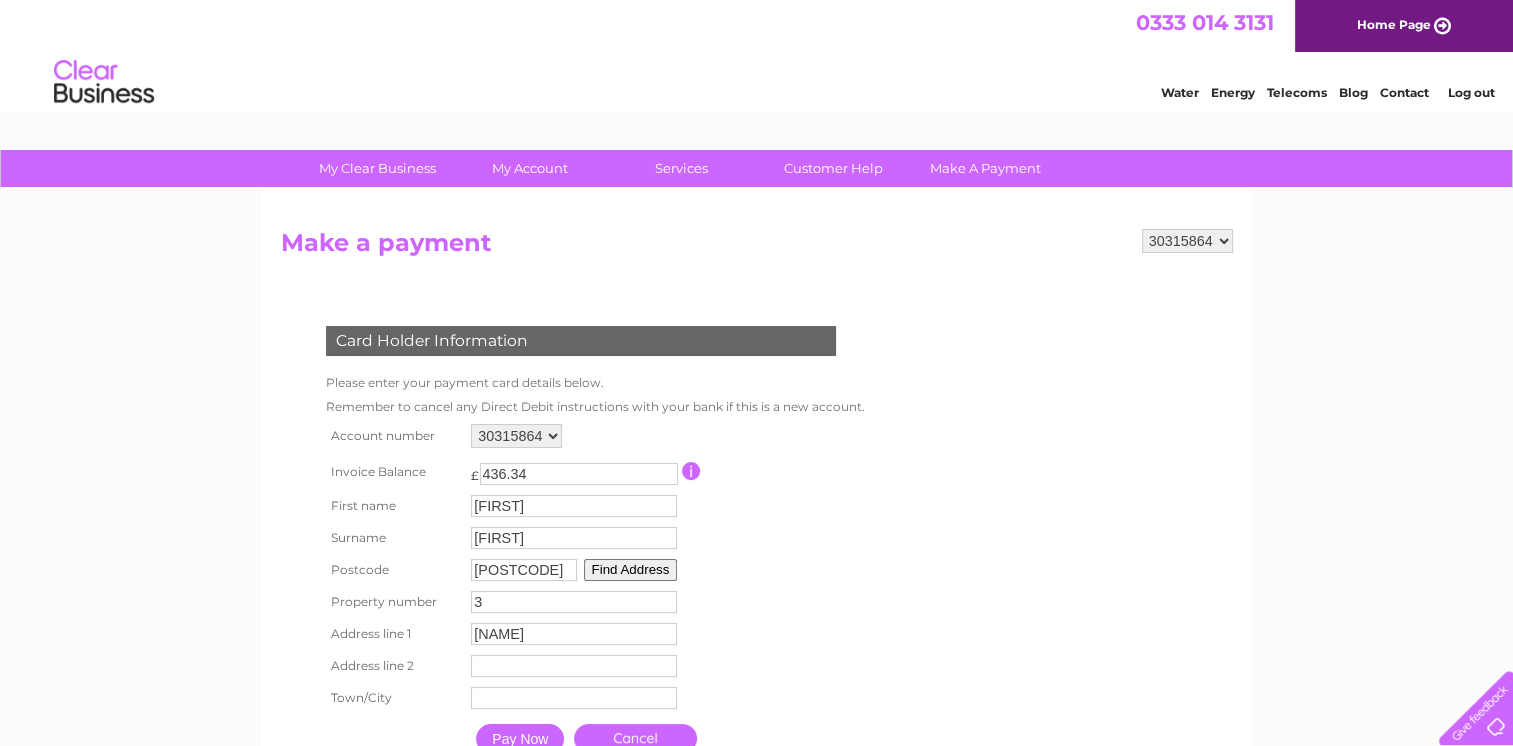 click on "3" at bounding box center [574, 602] 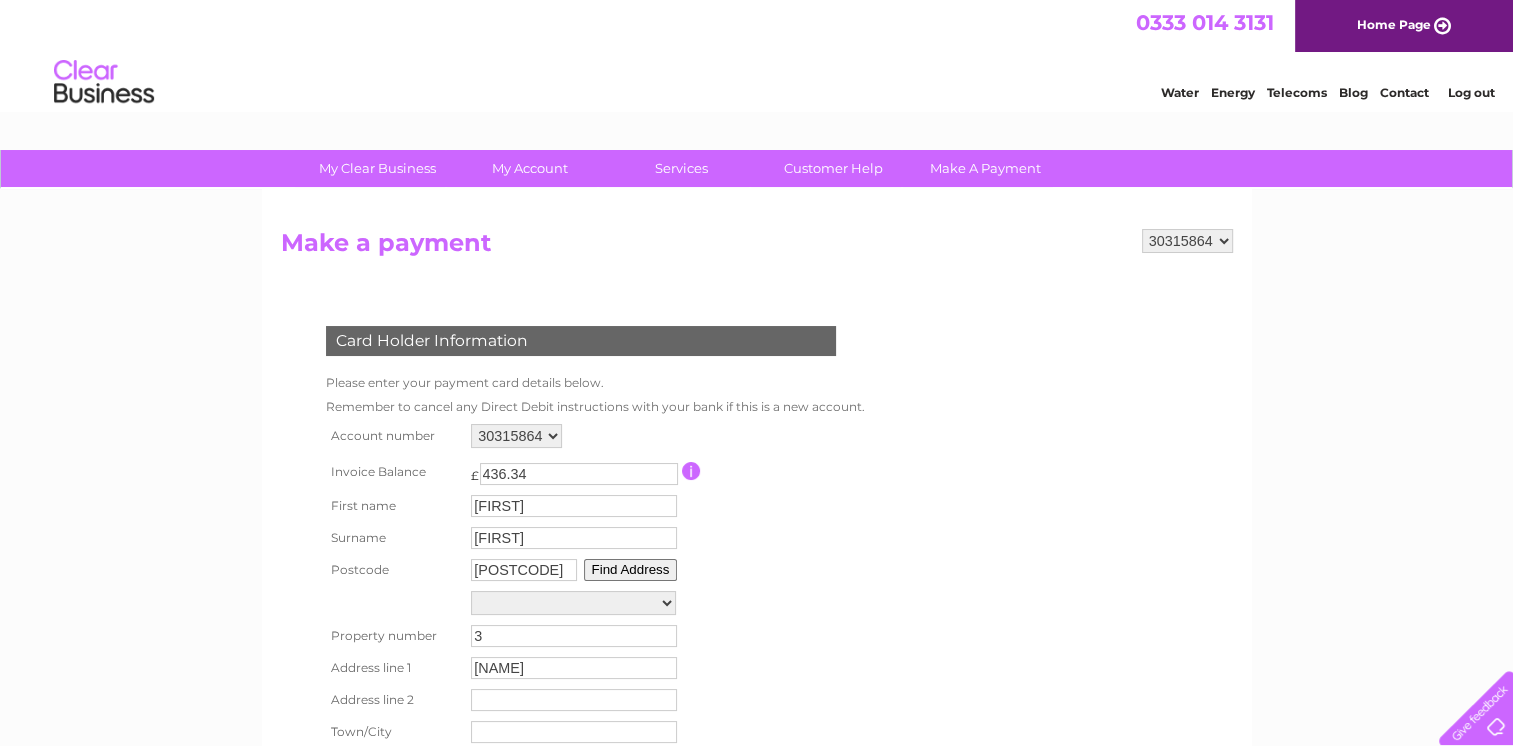 click on "Find Address" at bounding box center [631, 570] 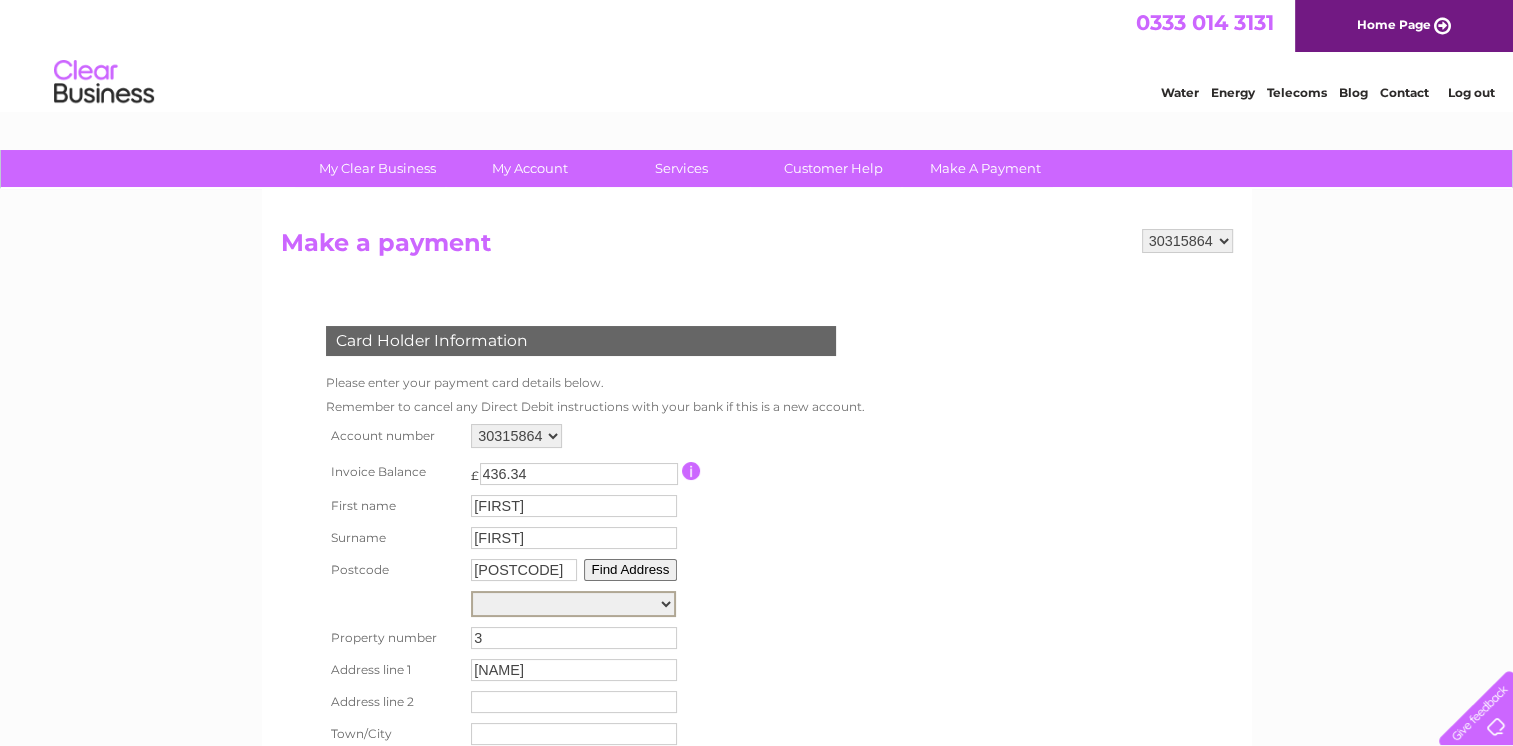 select on "3,[NAME],, [CITY]" 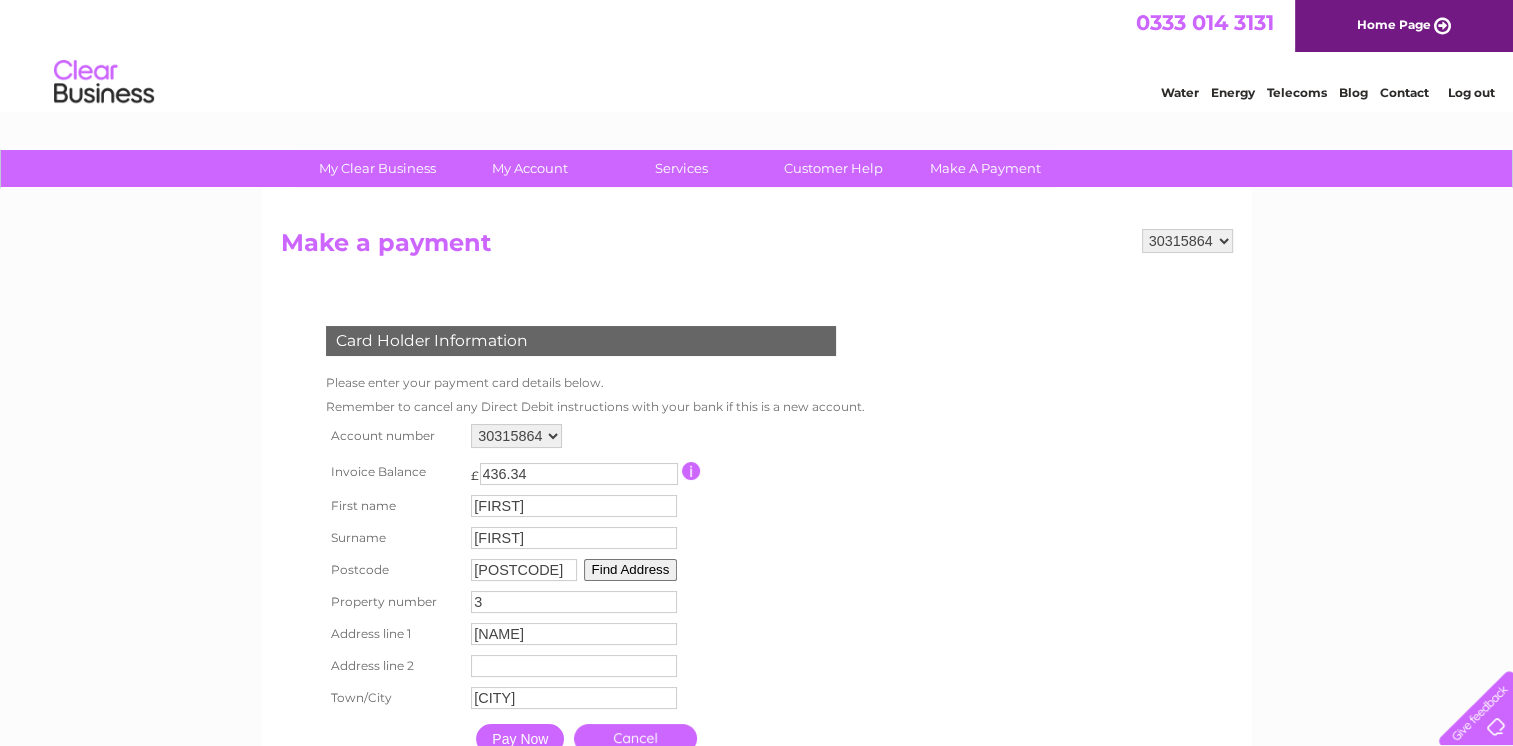 click on "3" at bounding box center (574, 602) 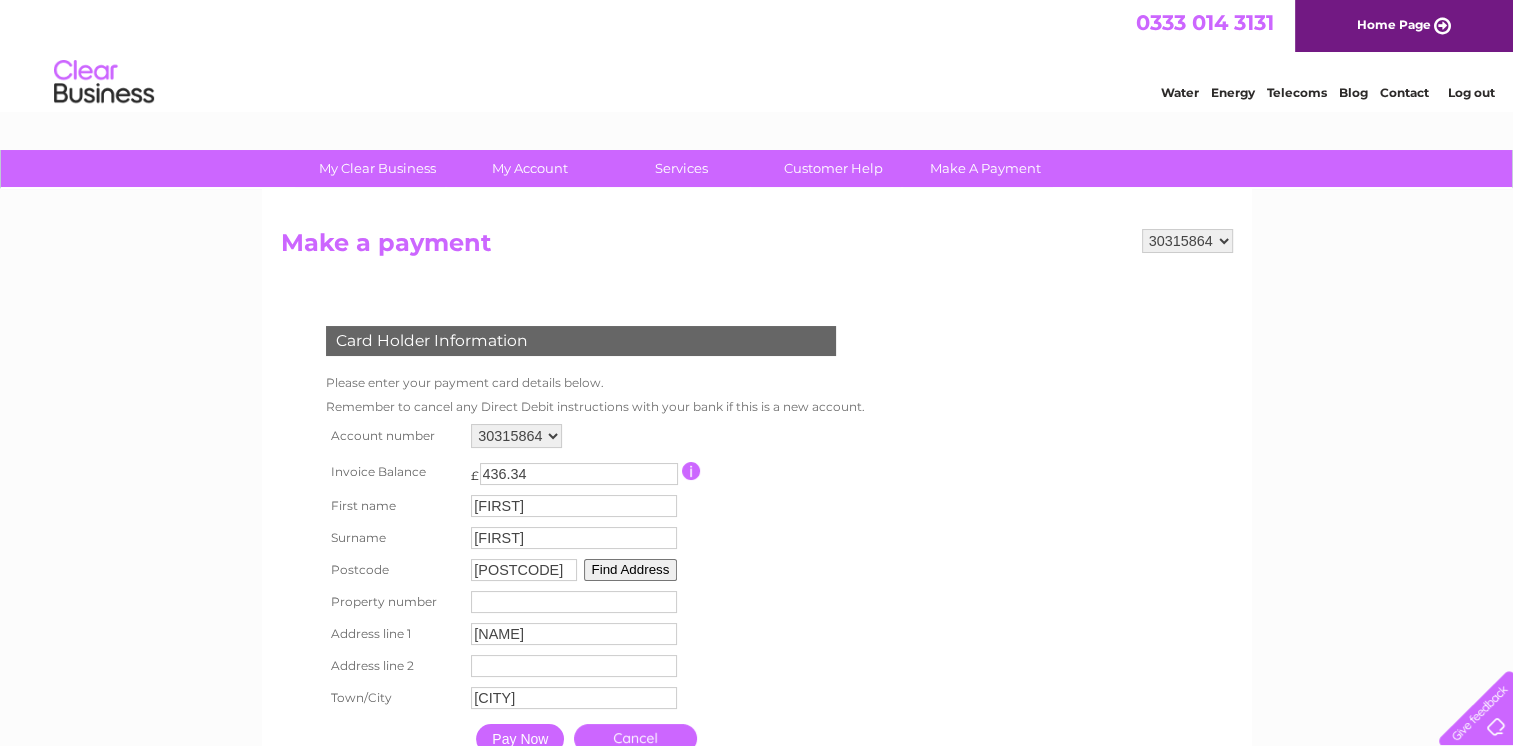 click at bounding box center (574, 602) 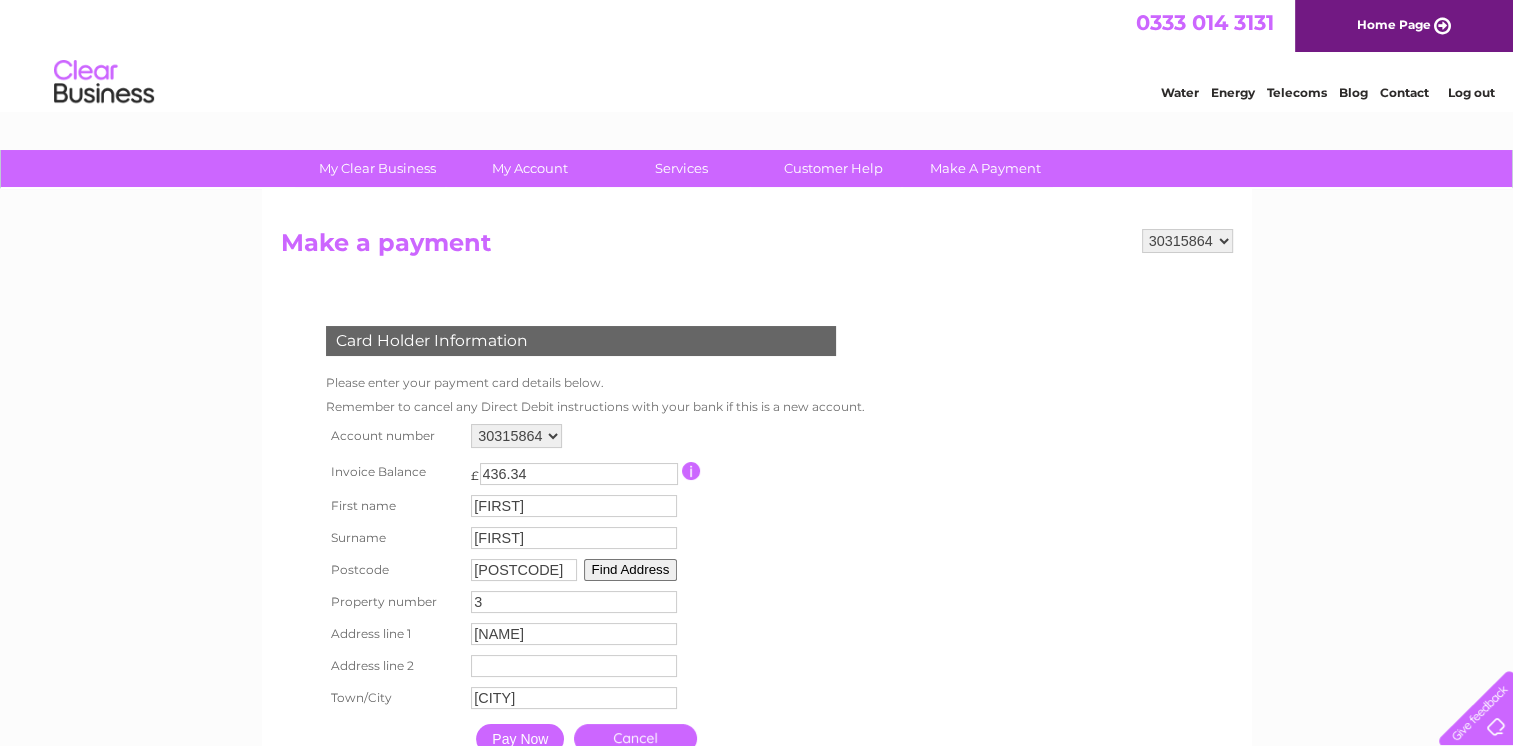 click on "[FIRST]" at bounding box center [574, 506] 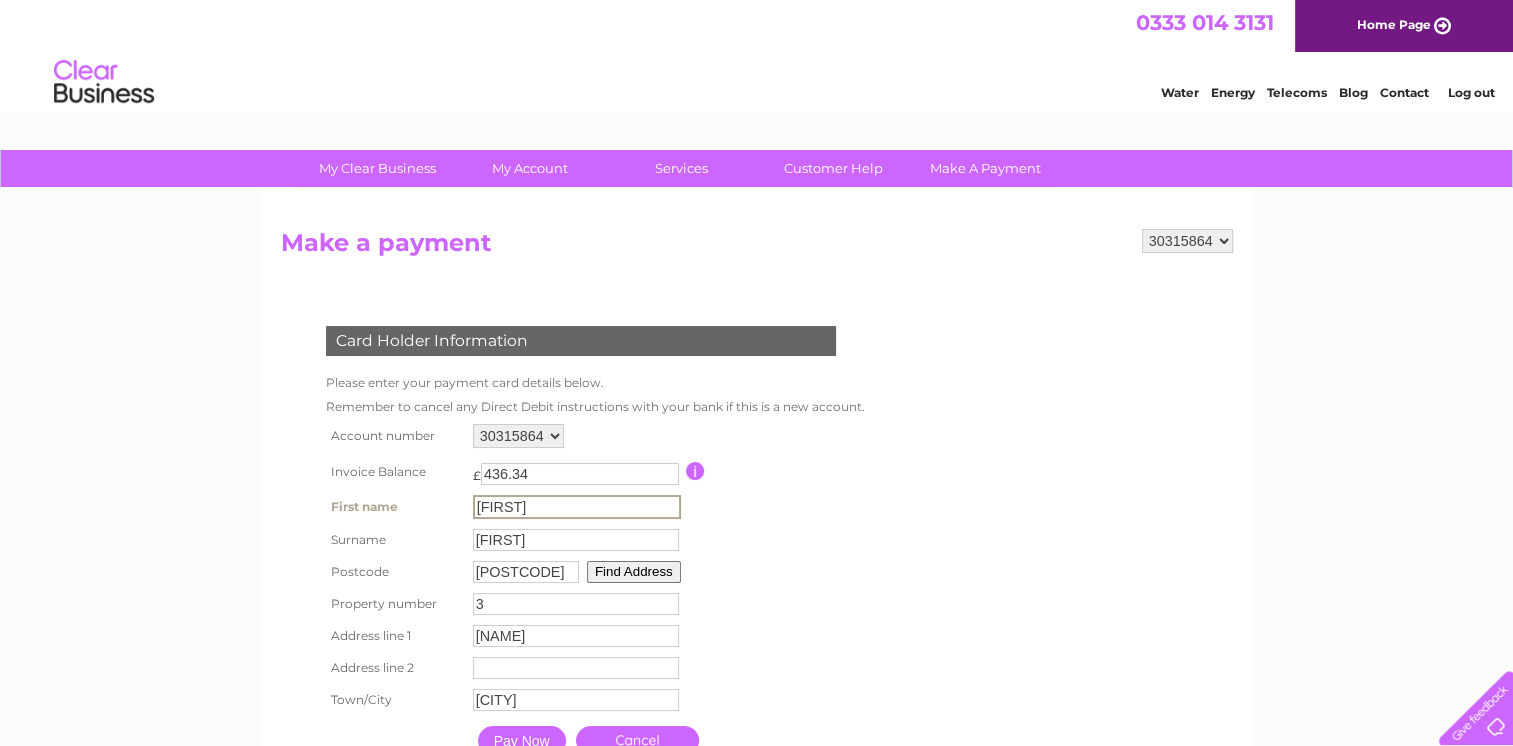click on "Pay Now" at bounding box center [522, 741] 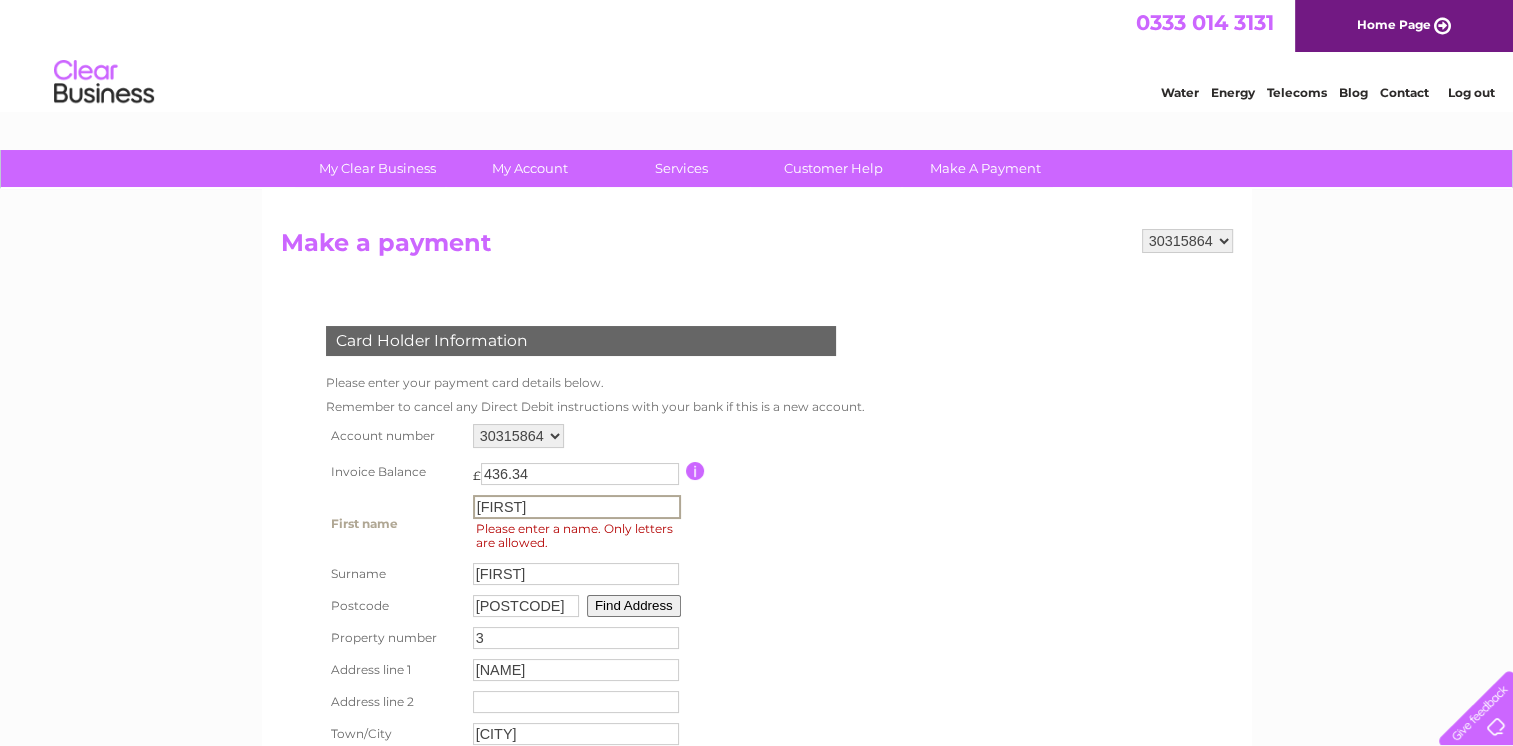 click on "[FIRST]" at bounding box center (577, 507) 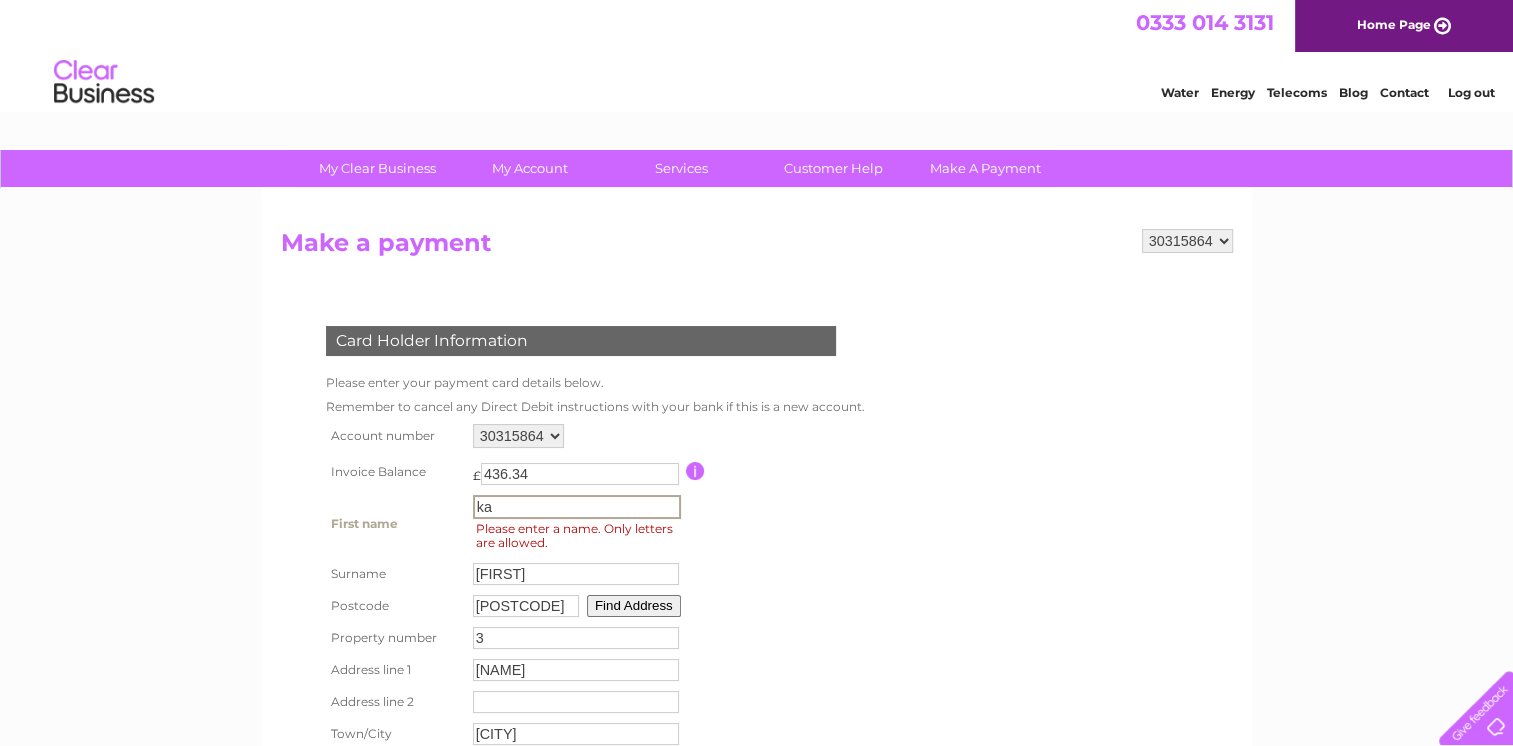 type on "k" 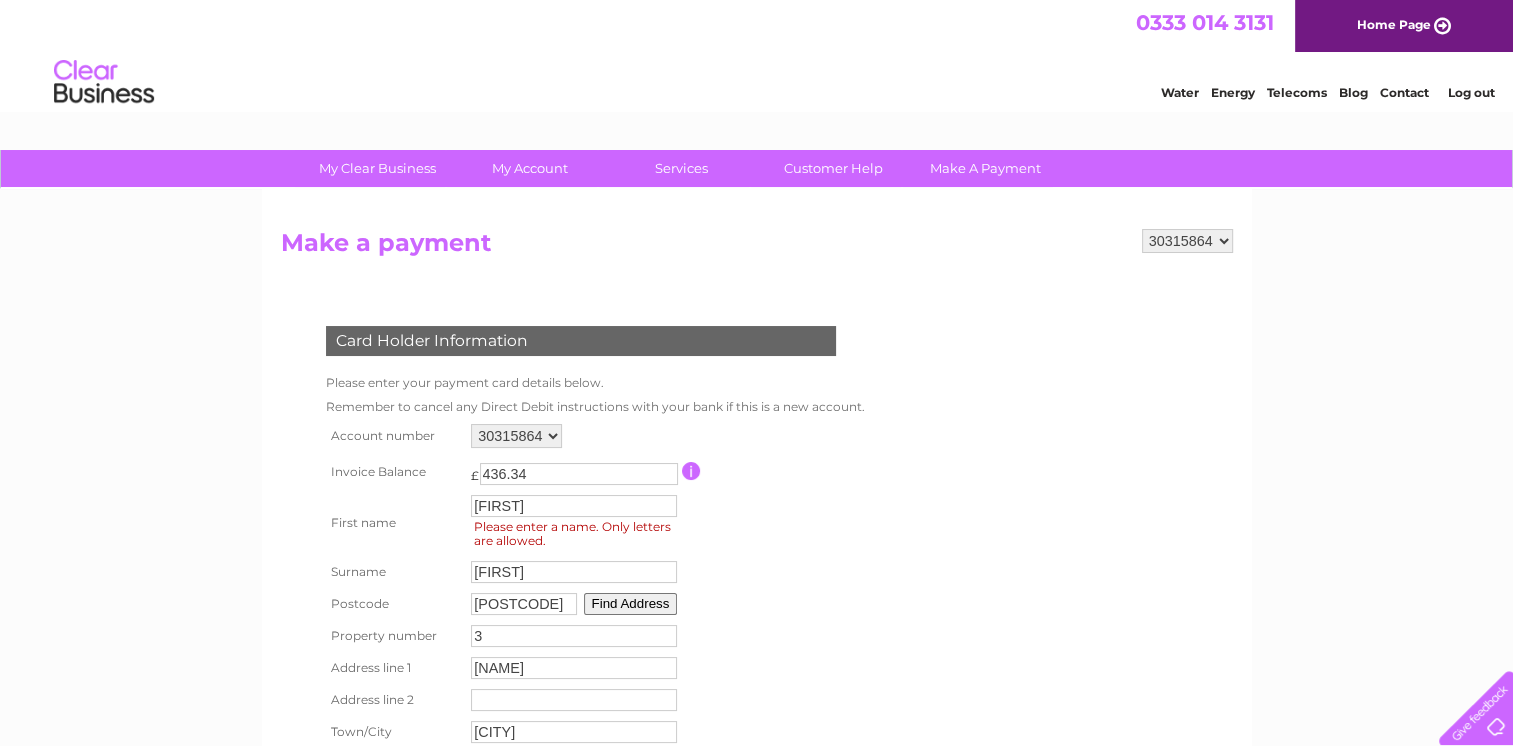 click on "Account number
30315864
Invoice Balance
£
436.34
First name [FIRST] [LAST]" at bounding box center (591, 608) 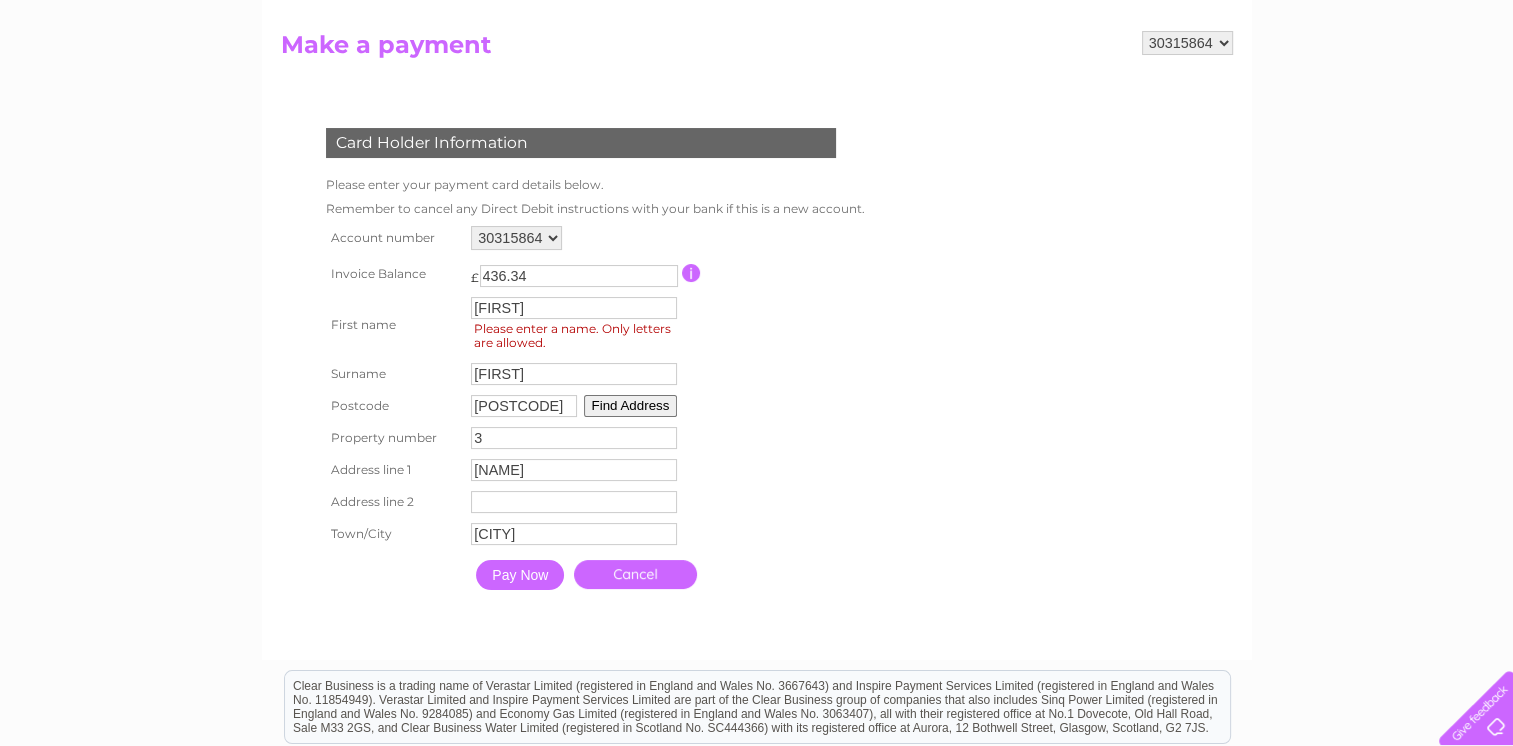 scroll, scrollTop: 200, scrollLeft: 0, axis: vertical 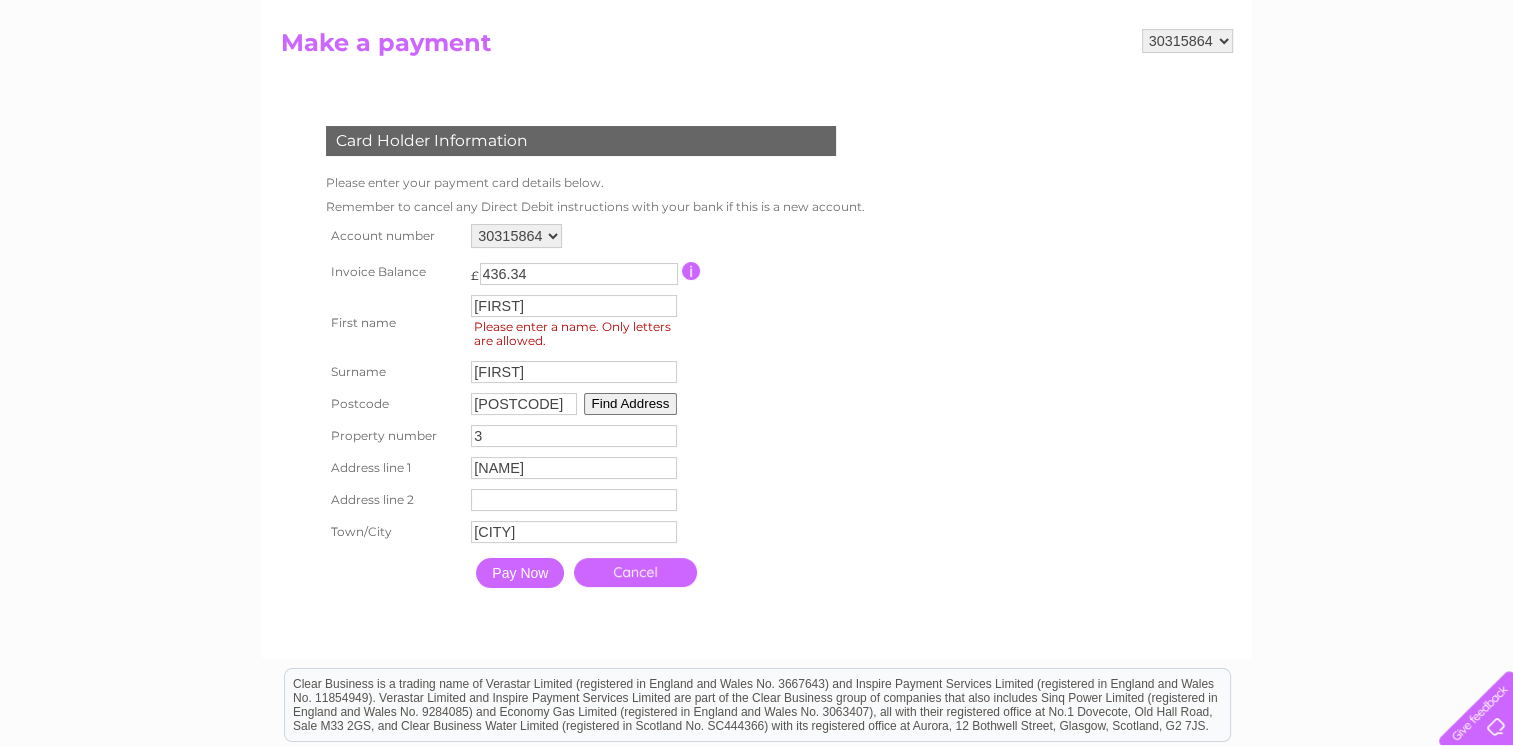 click on "Pay Now" at bounding box center [520, 573] 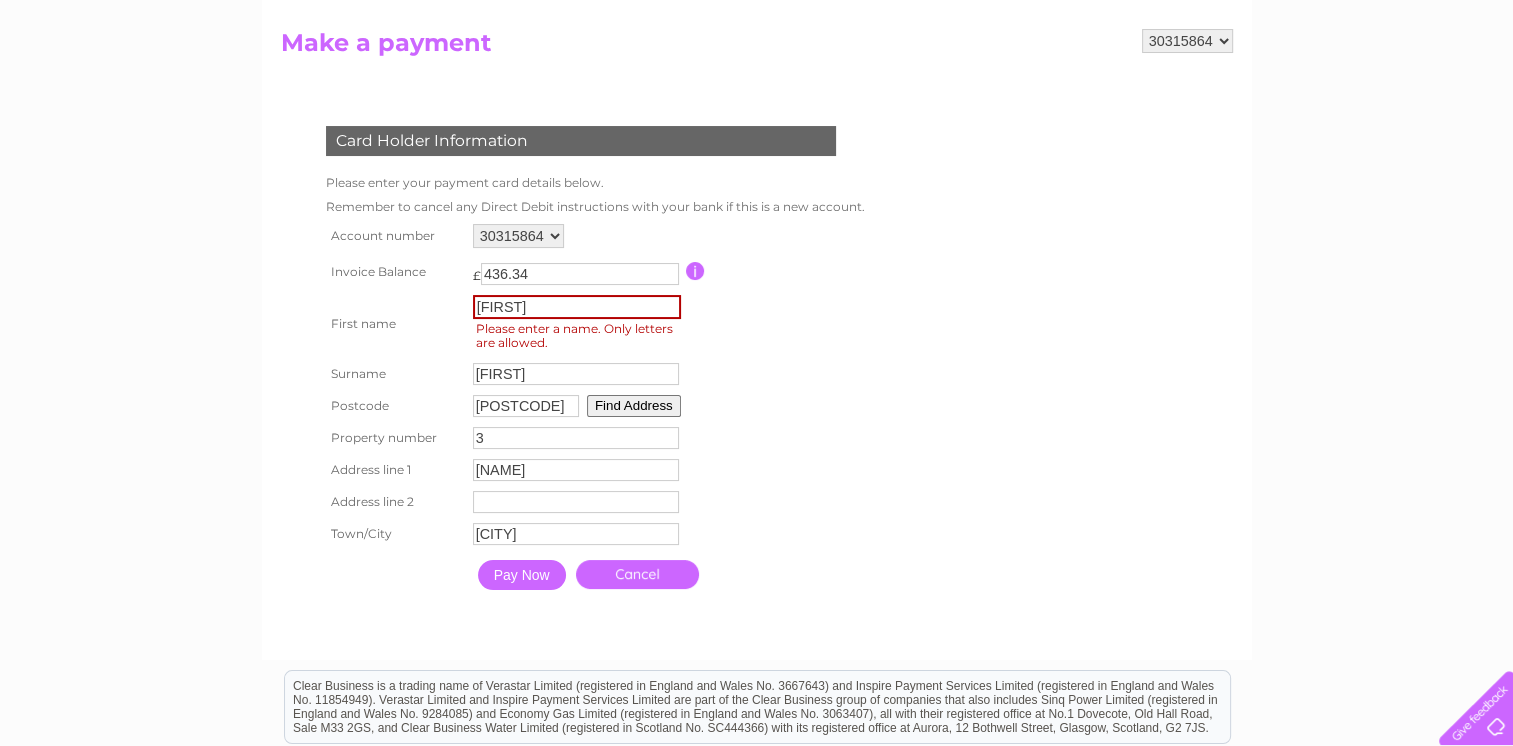 click on "[FIRST]" at bounding box center [577, 307] 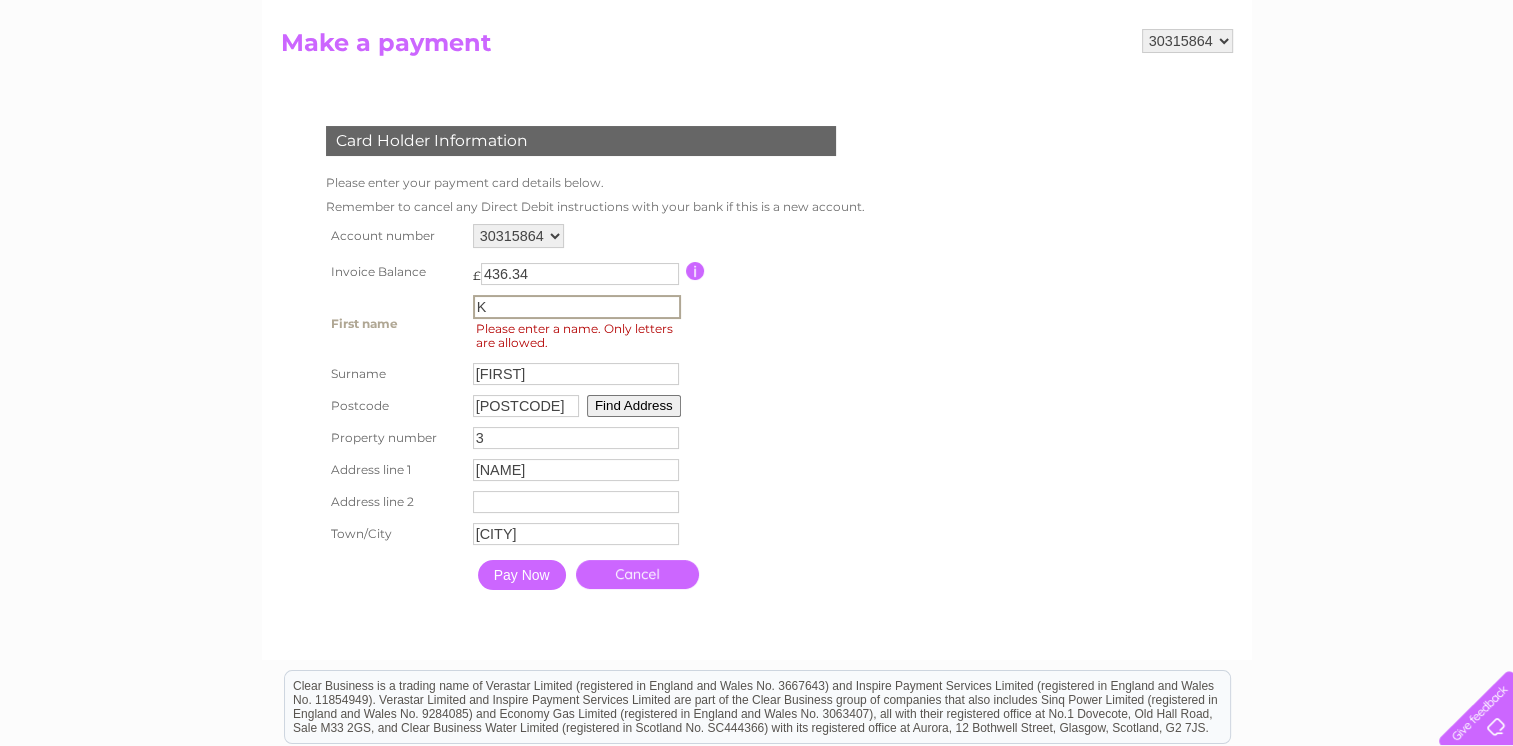 type on "K" 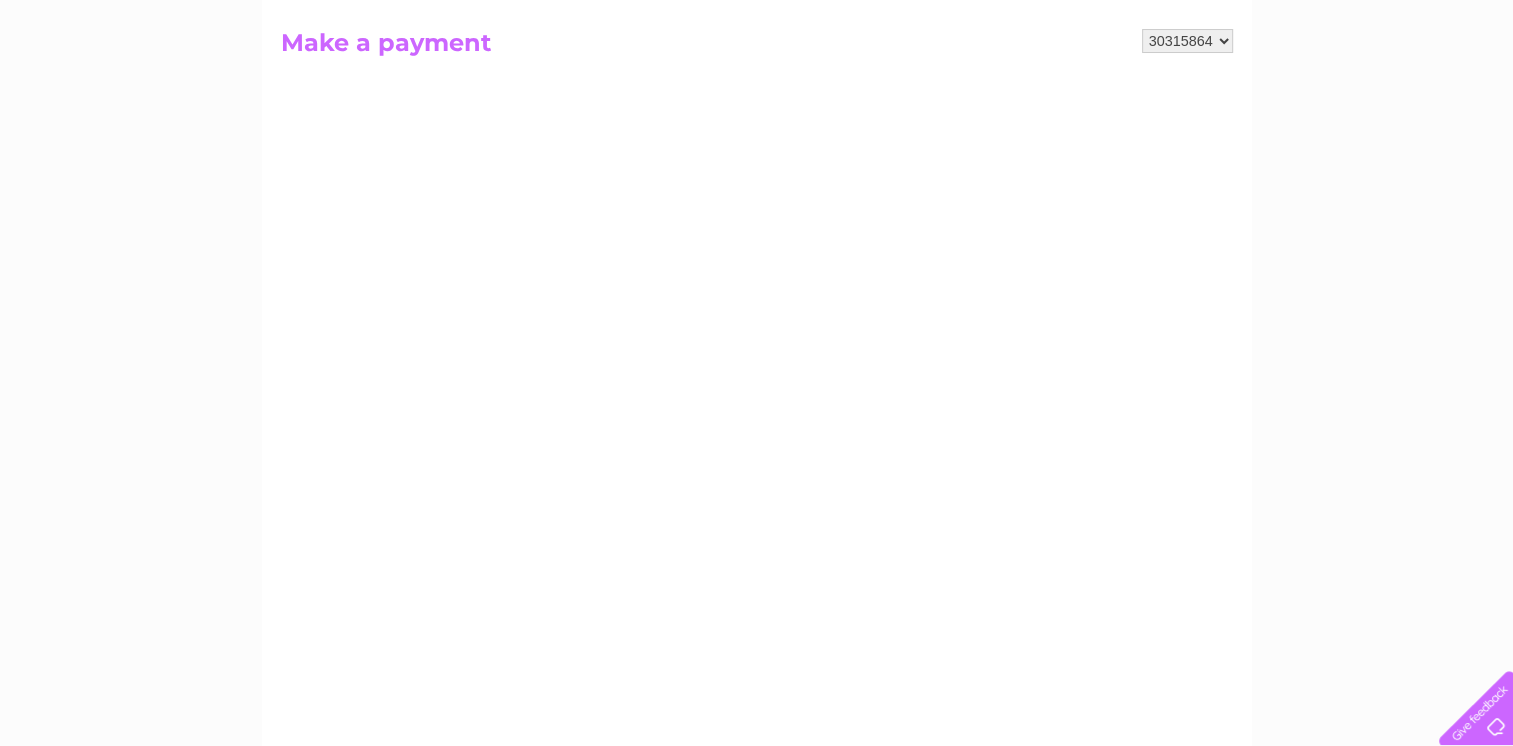 click on "30315864
Make a payment
Card Holder Information
Please enter your payment card details below.
Remember to cancel any Direct Debit instructions with your bank if this is a new account.
30315864" at bounding box center (757, 499) 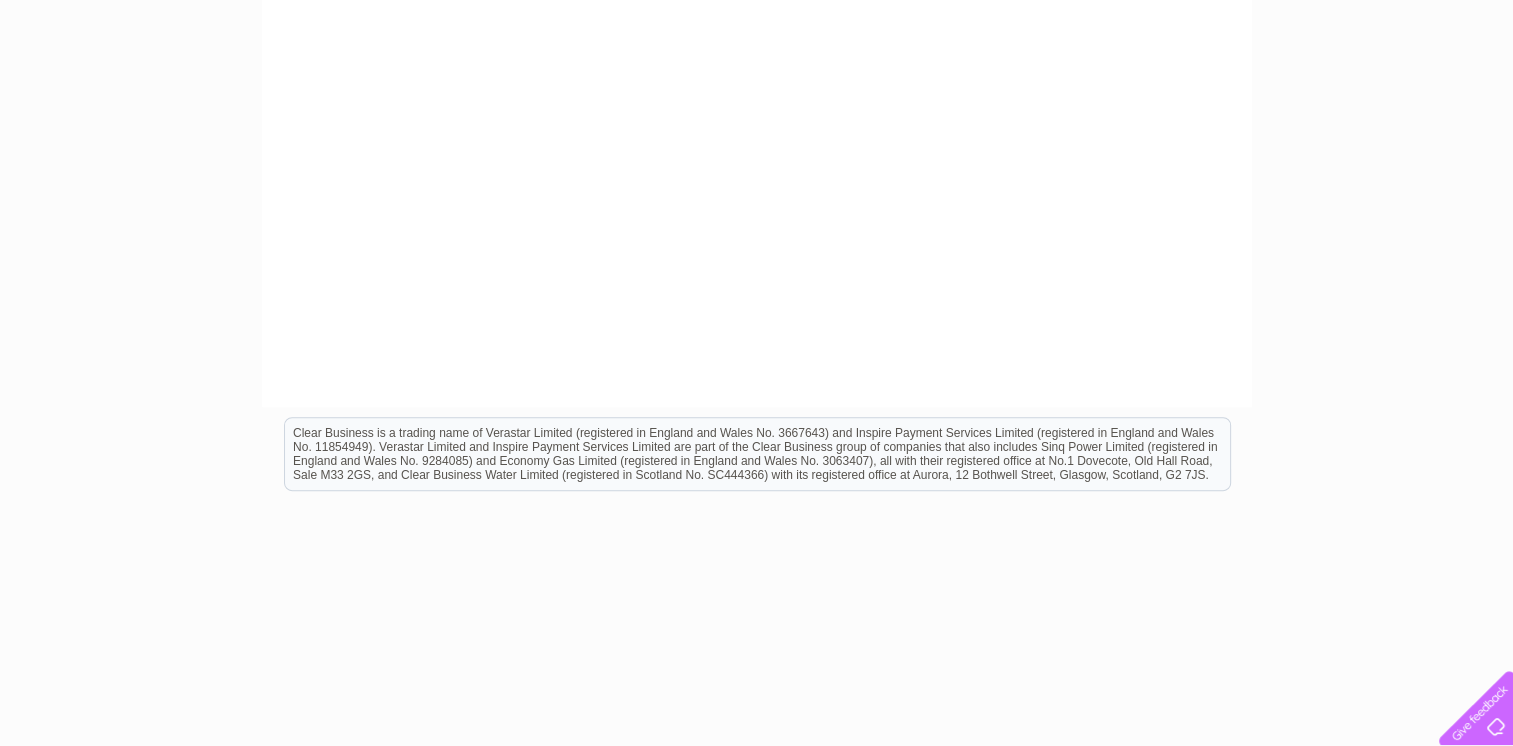 scroll, scrollTop: 819, scrollLeft: 0, axis: vertical 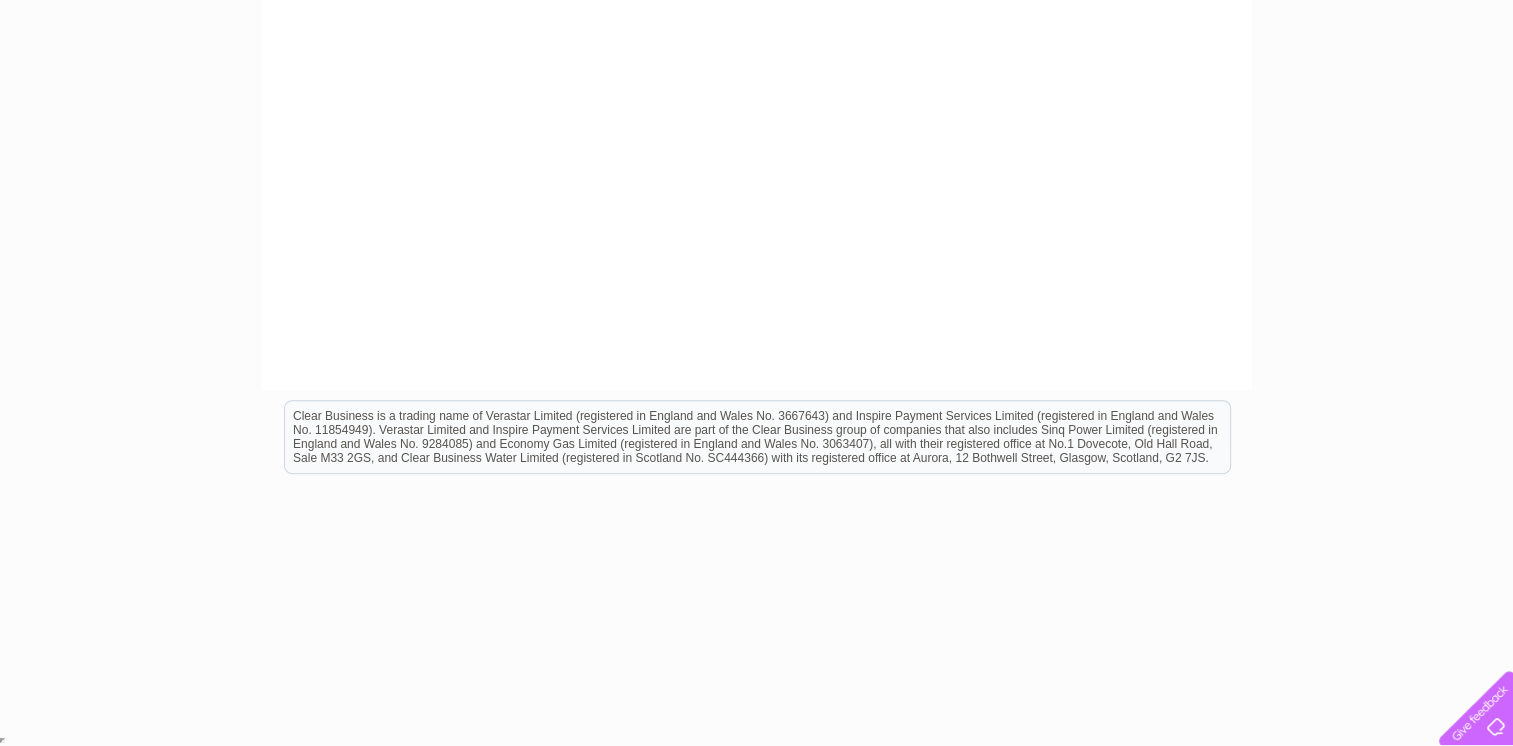 click on "Clear Business is a trading name of Verastar Limited (registered in England and Wales No. 3667643) and Inspire Payment Services Limited (registered in England and Wales No. 11854949).
Verastar Limited and Inspire Payment Services Limited are part of the Clear Business group of companies that also includes Sinq Power Limited (registered in England and Wales No. 9284085)
and Economy Gas Limited (registered in England and Wales No. 3063407), all with their registered office at No.1 Dovecote, Old Hall Road, Sale M33 2GS, and Clear Business Water Limited
(registered in Scotland No. SC444366) with its registered office at Aurora, 12 Bothwell Street, Glasgow, Scotland, G2 7JS." at bounding box center (756, 447) 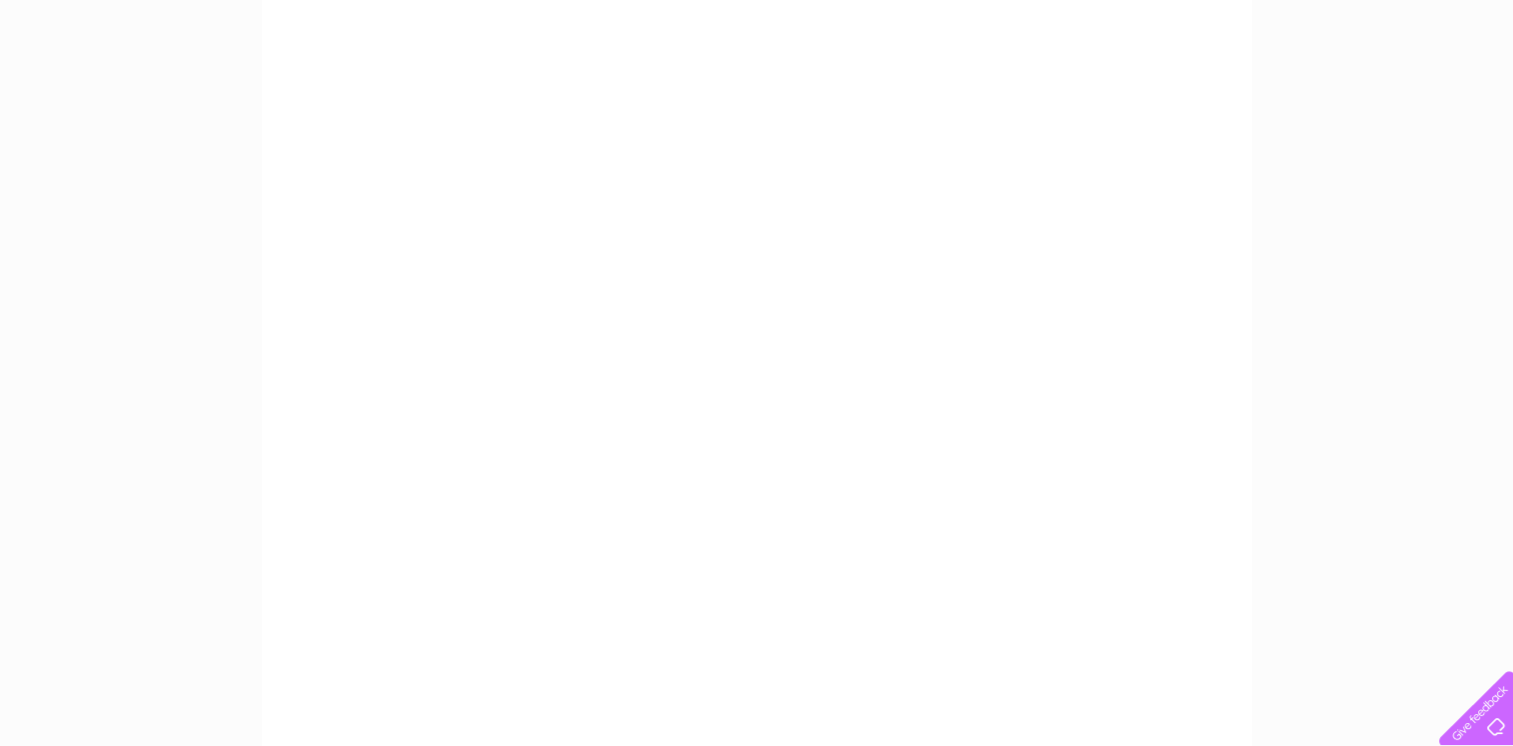 scroll, scrollTop: 99, scrollLeft: 0, axis: vertical 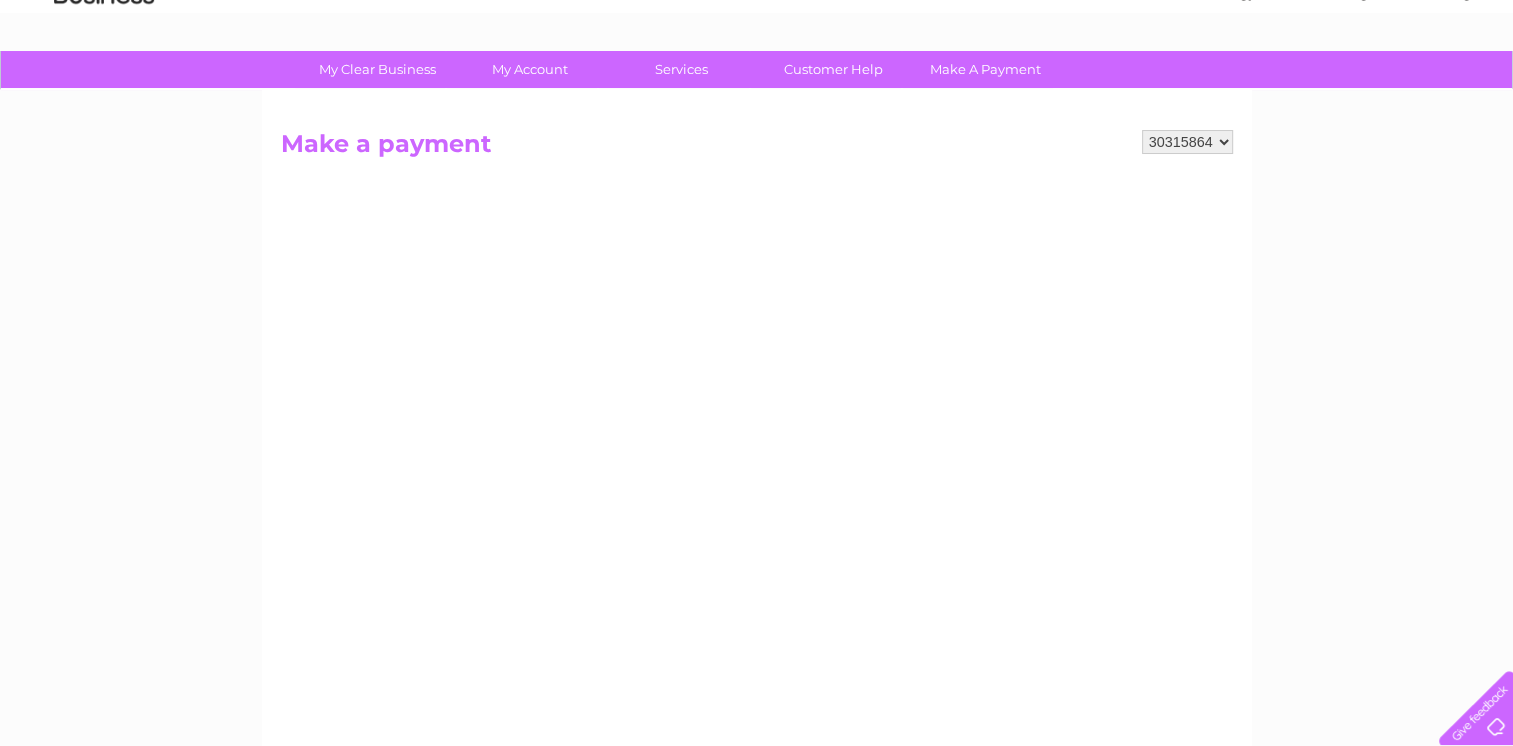 click on "Make a payment" at bounding box center [757, 149] 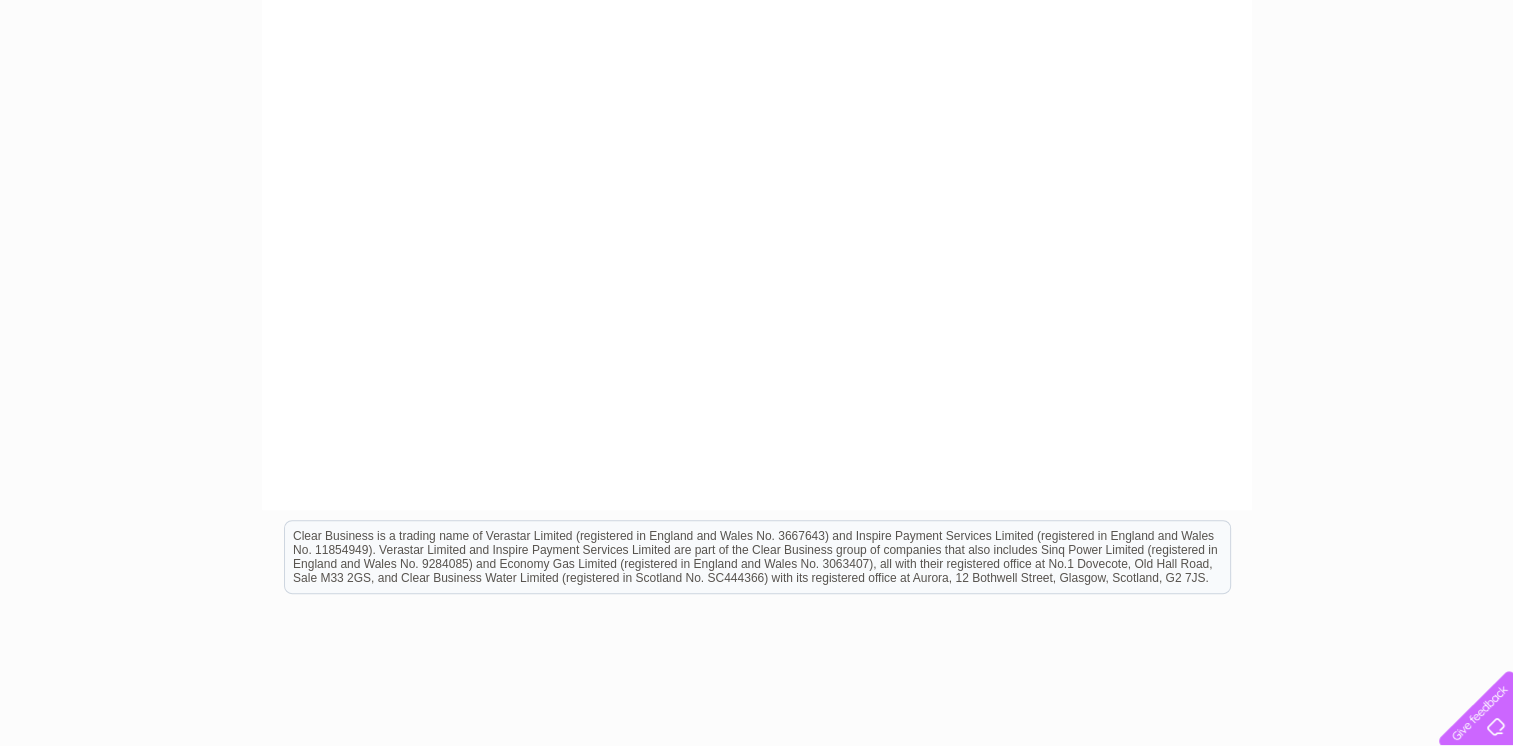 scroll, scrollTop: 739, scrollLeft: 0, axis: vertical 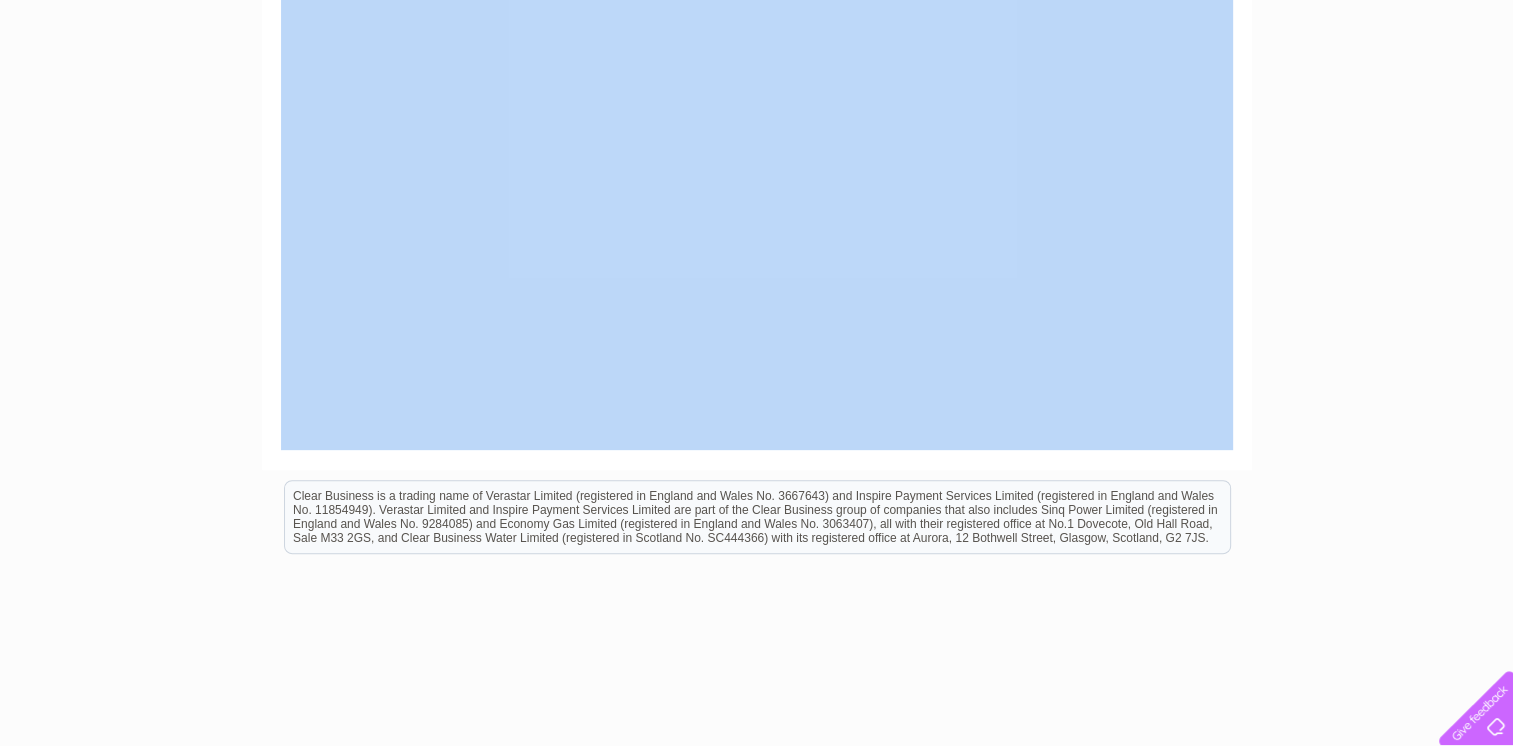 drag, startPoint x: 1234, startPoint y: 402, endPoint x: 1226, endPoint y: 457, distance: 55.578773 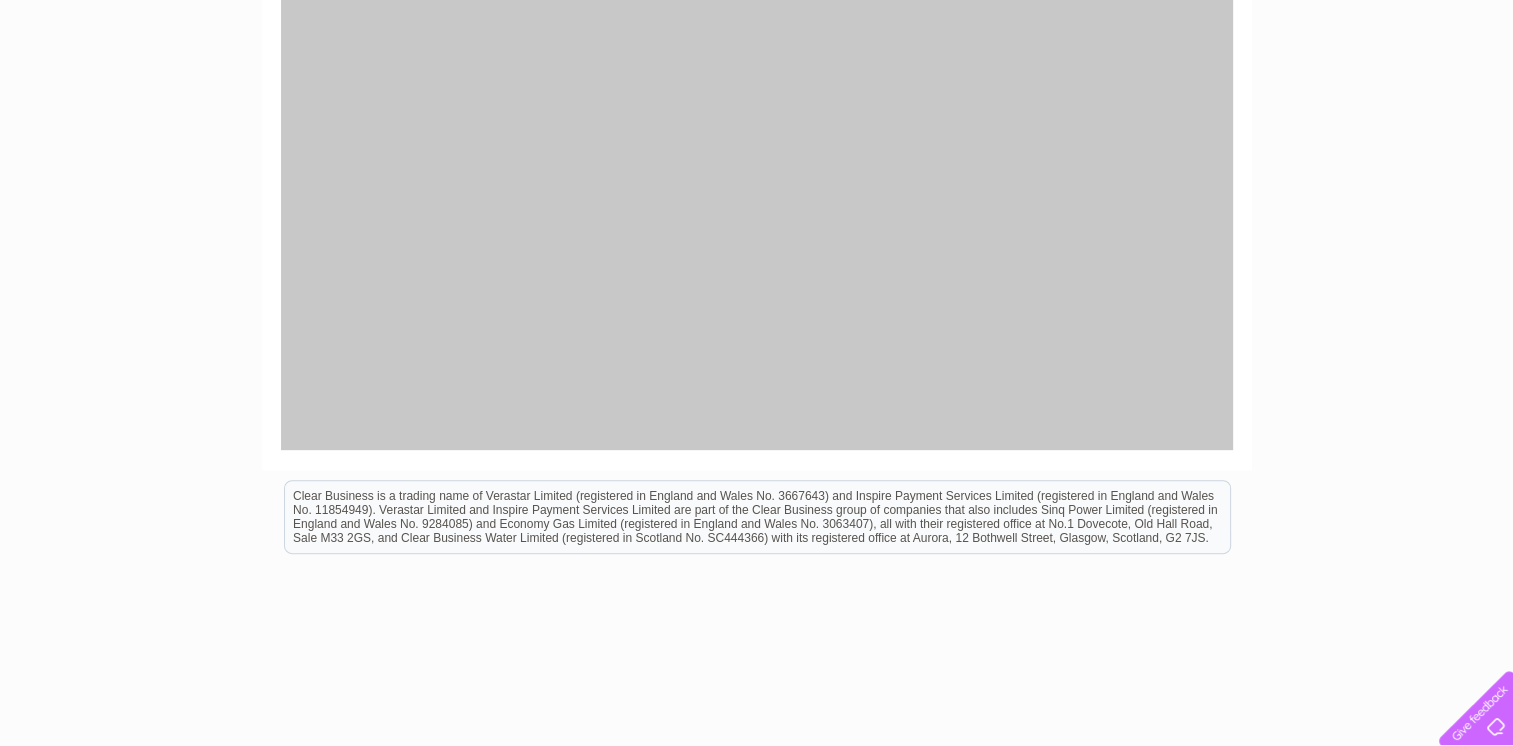 drag, startPoint x: 1226, startPoint y: 927, endPoint x: 1316, endPoint y: 491, distance: 445.1921 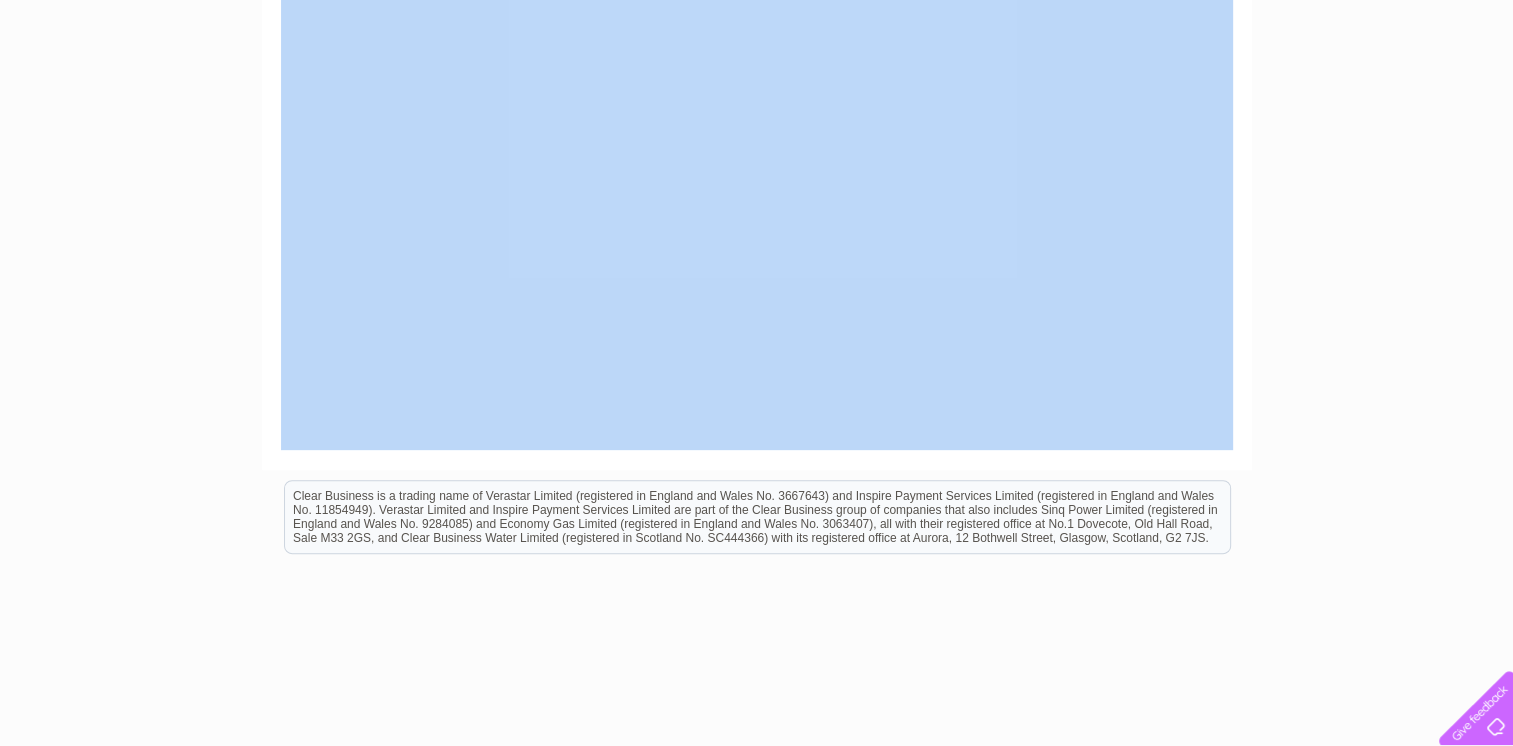click on "My Clear Business
Login Details
My Details
My Preferences
Link Account
My Account
Bills and Payments   Direct Debit   Moving Premises" at bounding box center (756, 111) 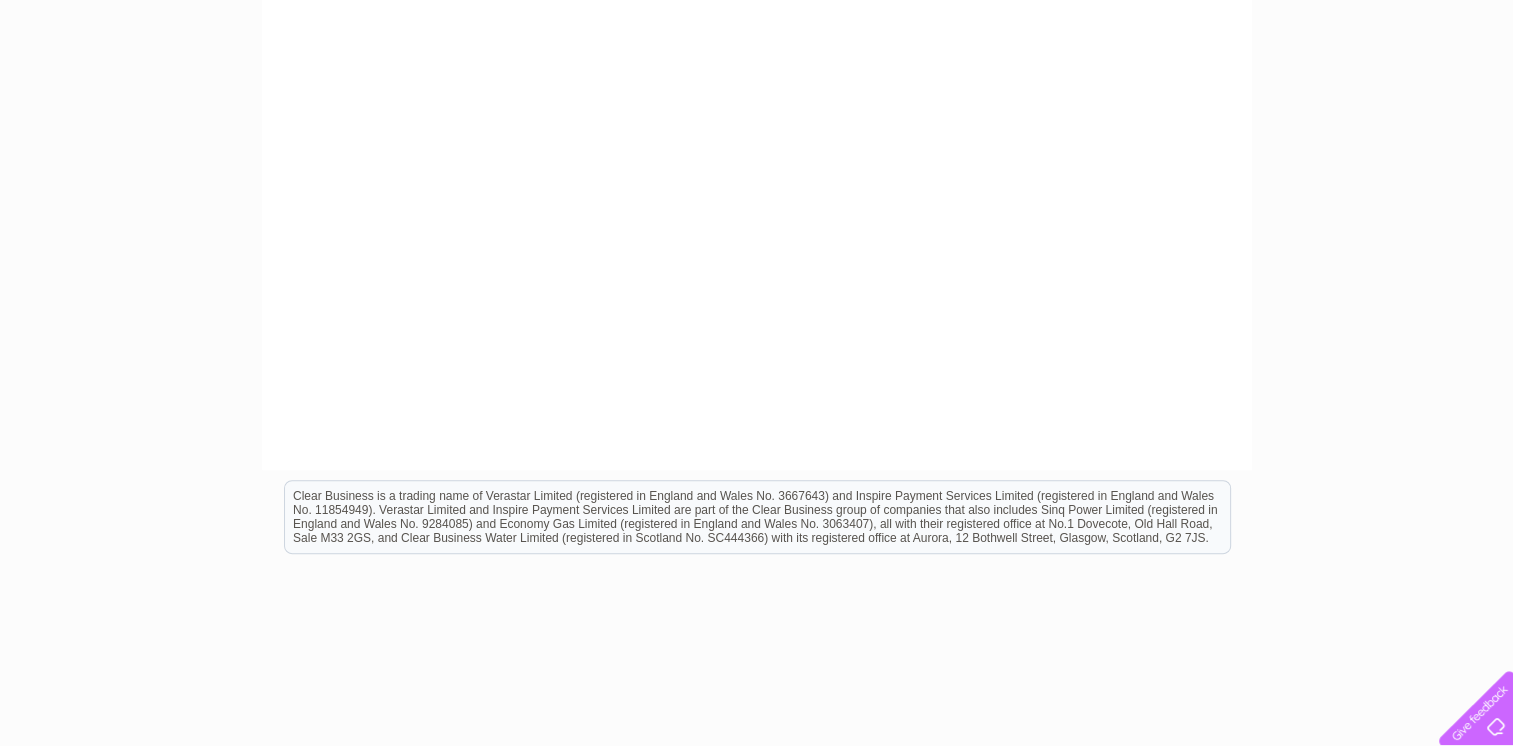 click on "My Clear Business
Login Details
My Details
My Preferences
Link Account
My Account
Bills and Payments   Direct Debit   Moving Premises" at bounding box center [756, 111] 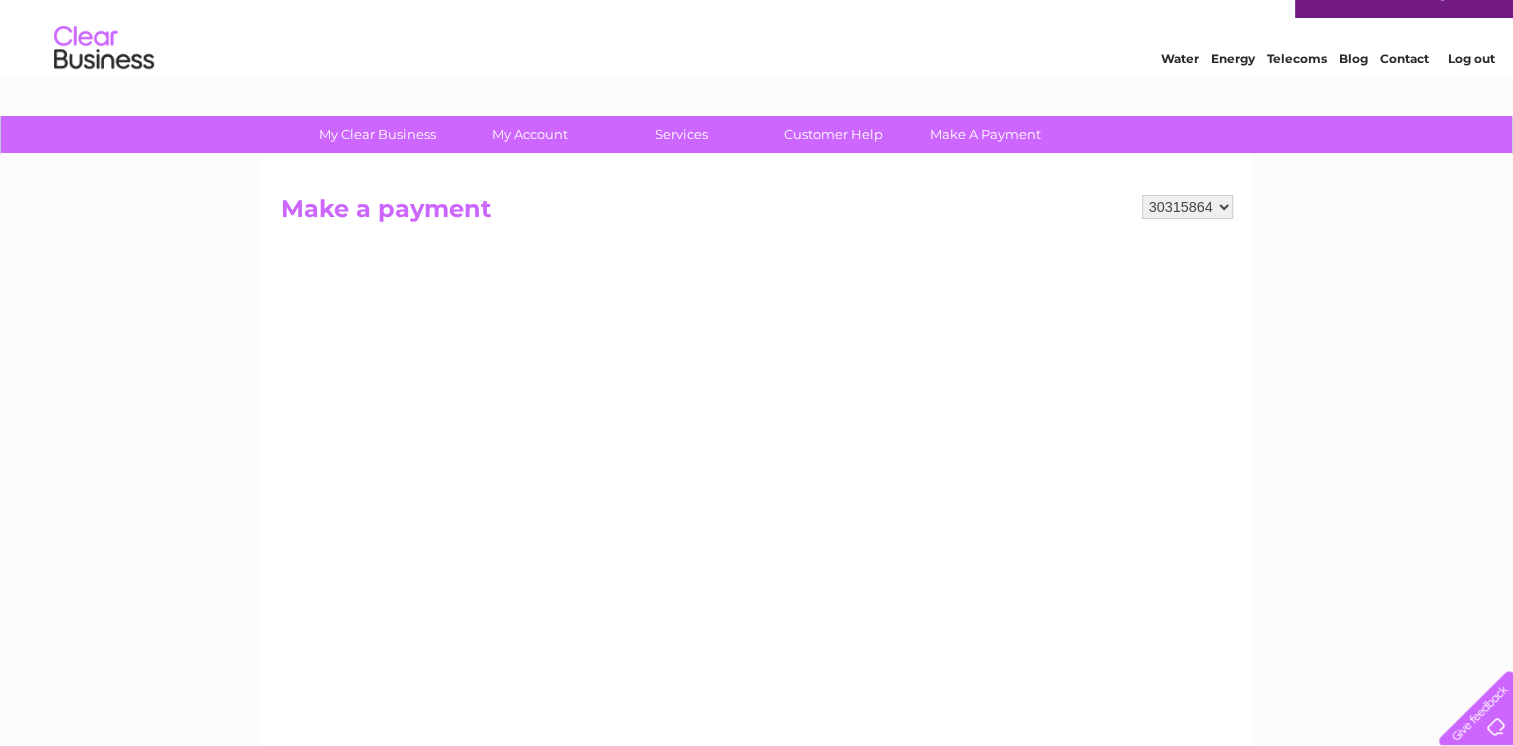 scroll, scrollTop: 35, scrollLeft: 0, axis: vertical 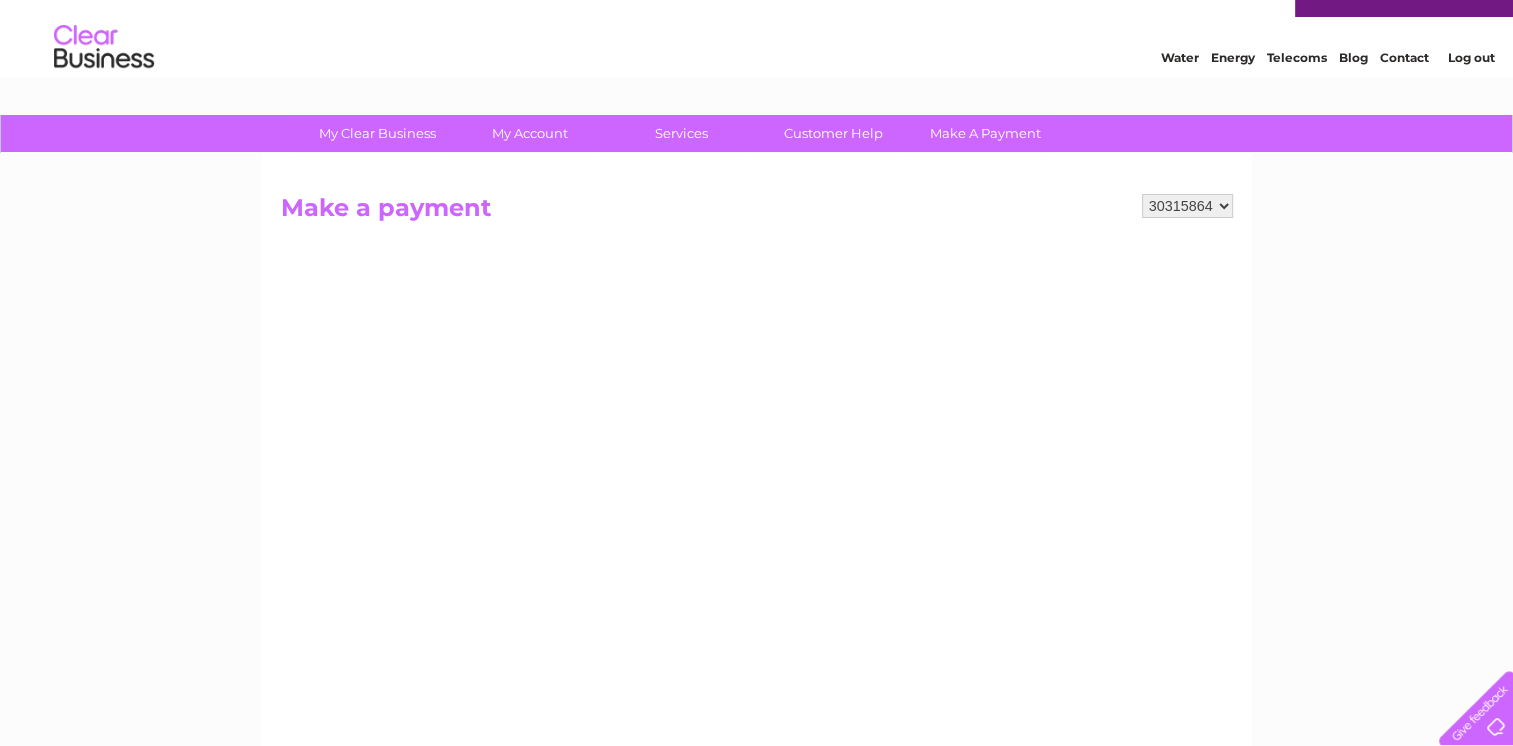 click on "Make a payment" at bounding box center (757, 213) 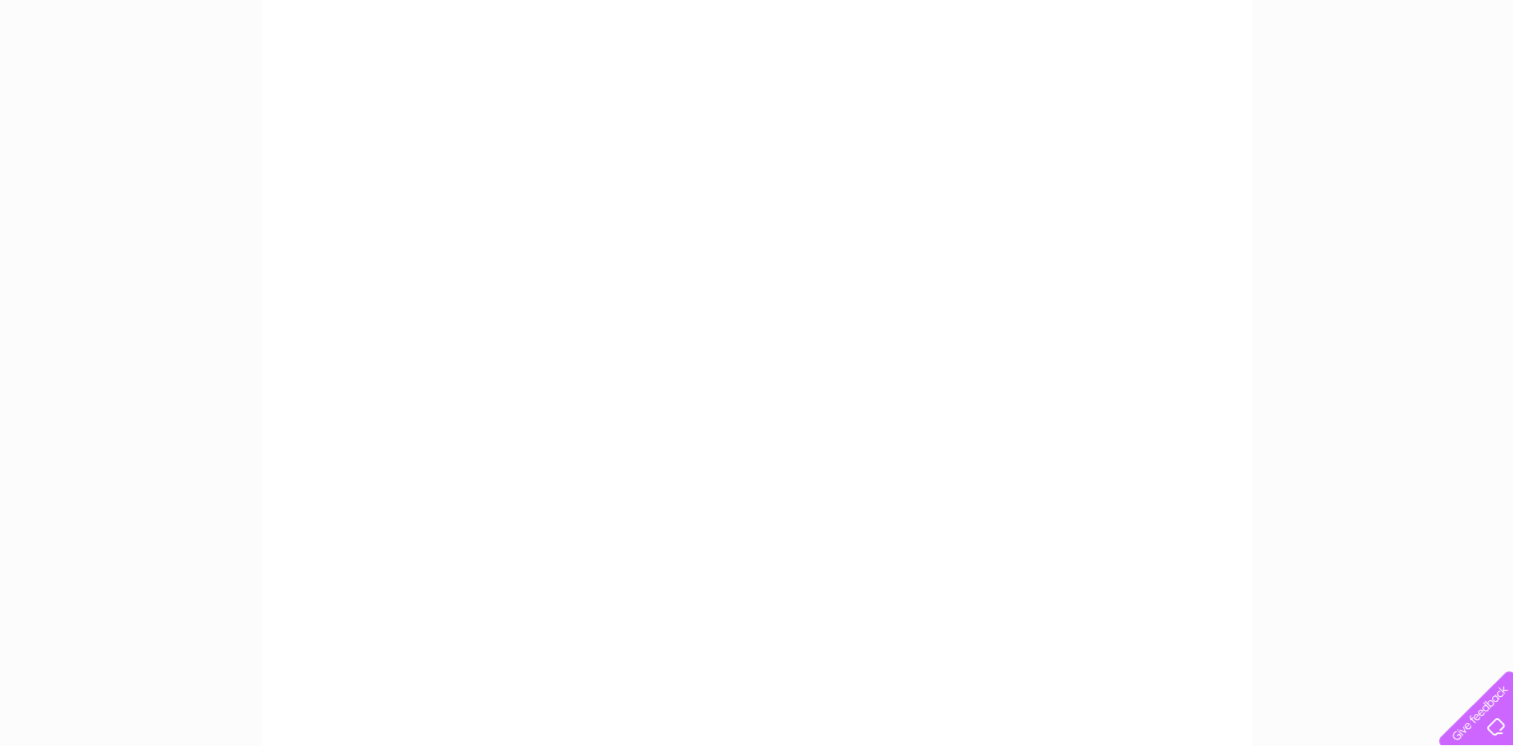scroll, scrollTop: 475, scrollLeft: 0, axis: vertical 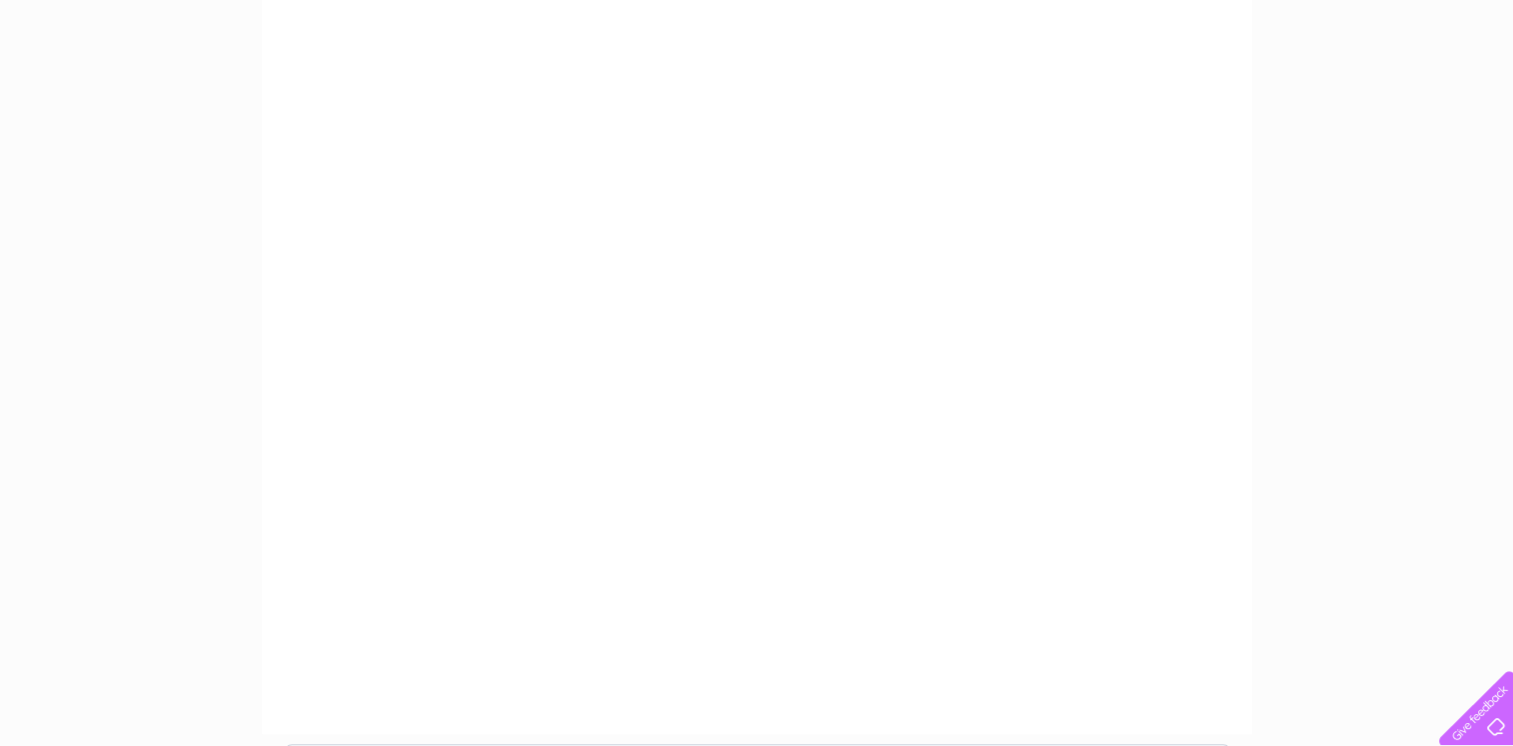 click on "My Clear Business
Login Details
My Details
My Preferences
Link Account
My Account
Bills and Payments   Direct Debit   Moving Premises" at bounding box center [756, 375] 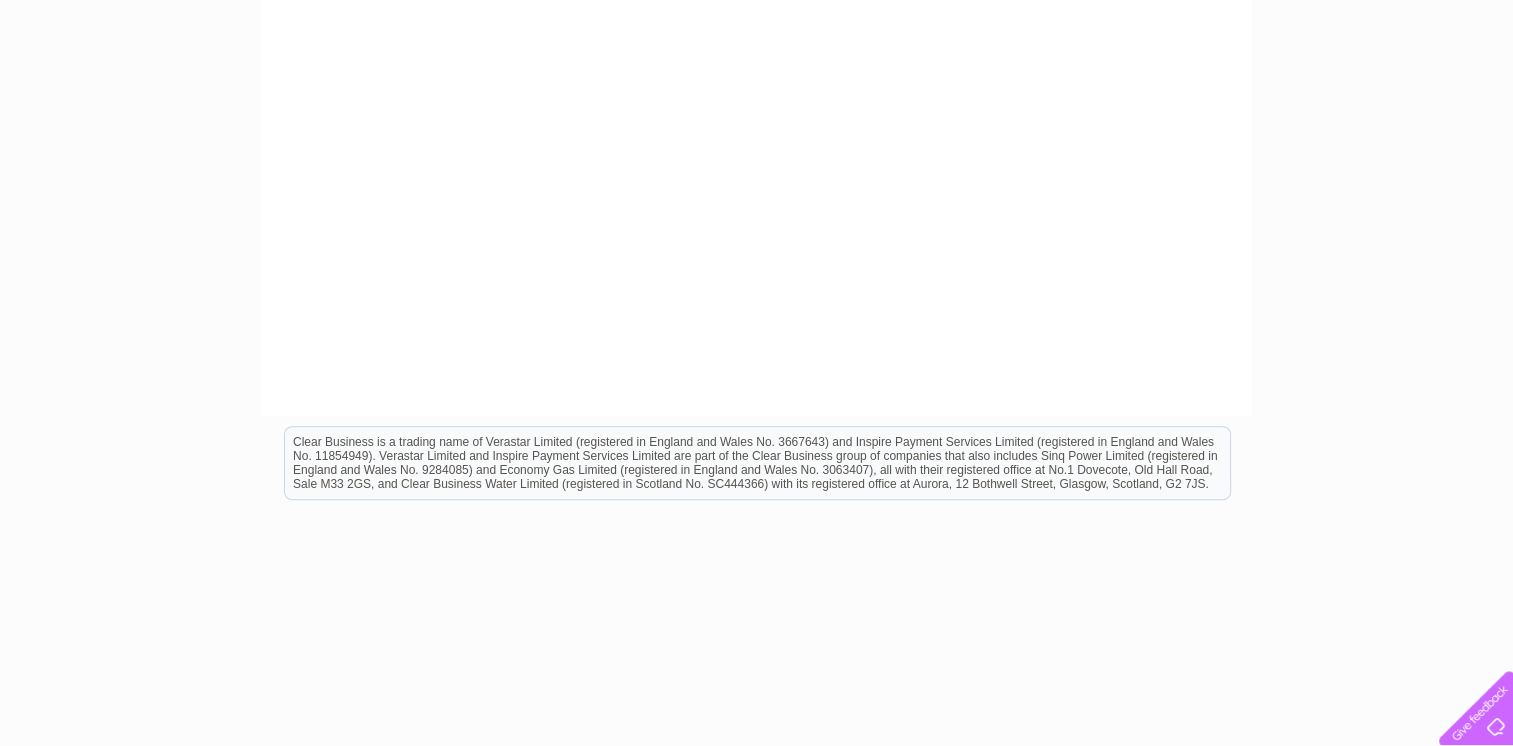 scroll, scrollTop: 819, scrollLeft: 0, axis: vertical 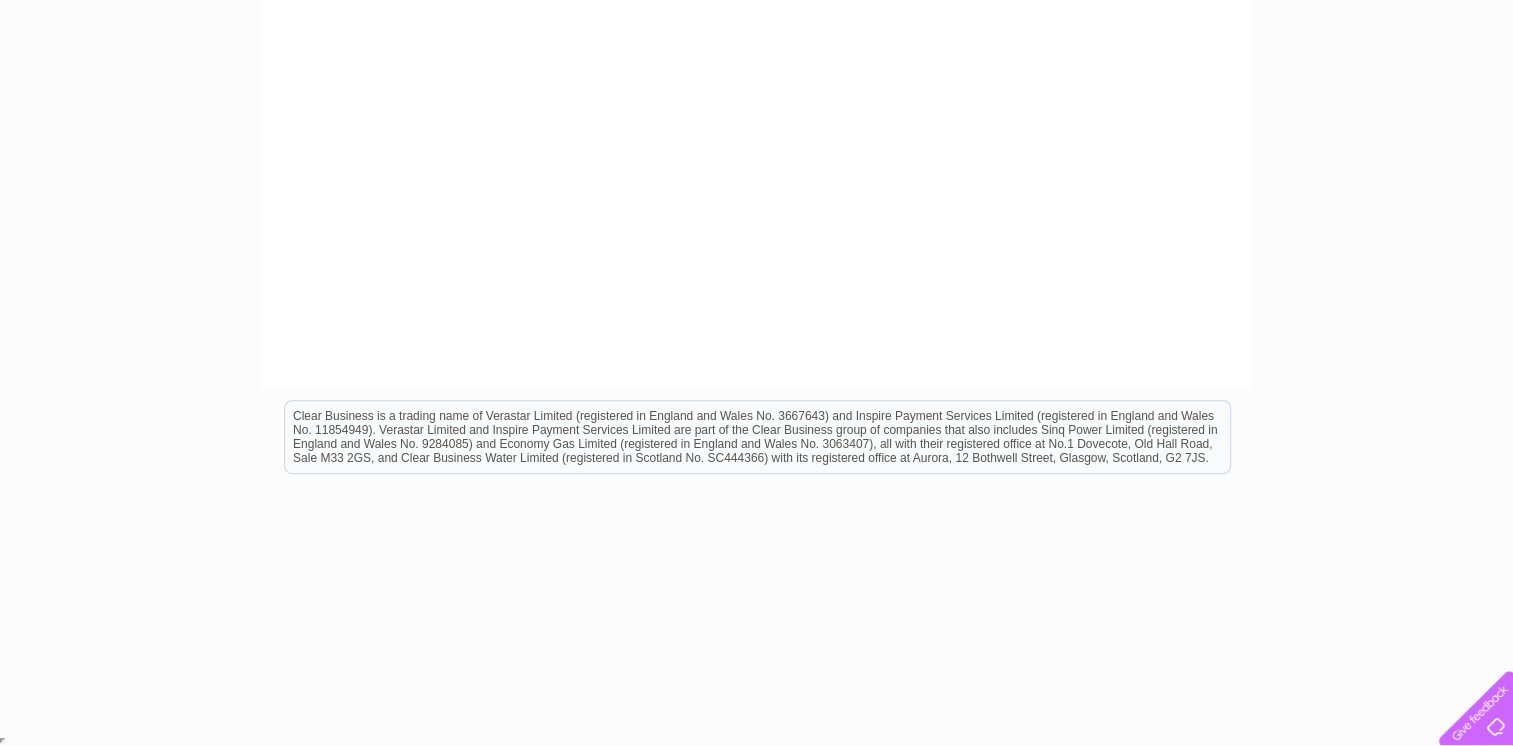 click on "Clear Business is a trading name of Verastar Limited (registered in England and Wales No. 3667643) and Inspire Payment Services Limited (registered in England and Wales No. 11854949).
Verastar Limited and Inspire Payment Services Limited are part of the Clear Business group of companies that also includes Sinq Power Limited (registered in England and Wales No. 9284085)
and Economy Gas Limited (registered in England and Wales No. 3063407), all with their registered office at No.1 Dovecote, Old Hall Road, Sale M33 2GS, and Clear Business Water Limited
(registered in Scotland No. SC444366) with its registered office at Aurora, 12 Bothwell Street, Glasgow, Scotland, G2 7JS." at bounding box center [756, 447] 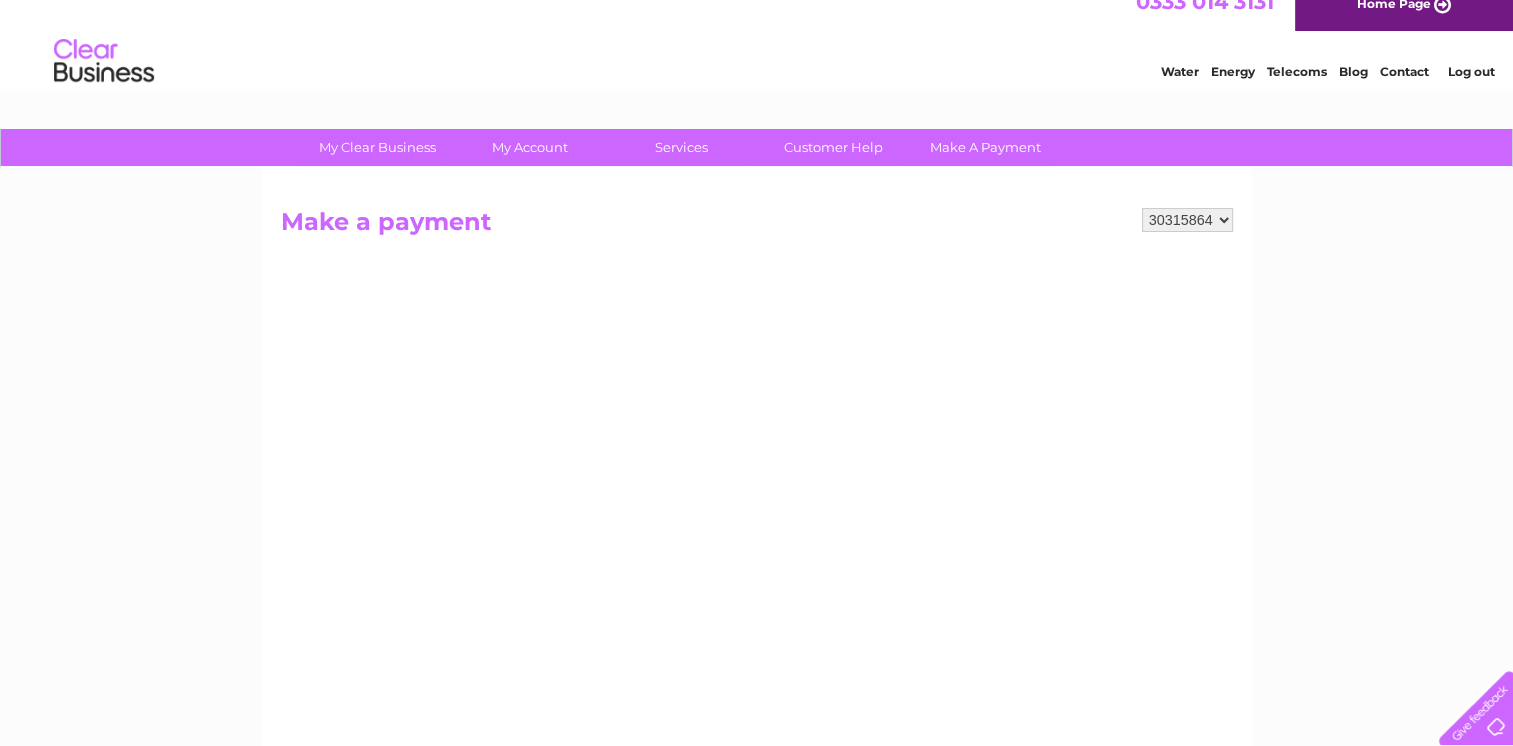 scroll, scrollTop: 0, scrollLeft: 0, axis: both 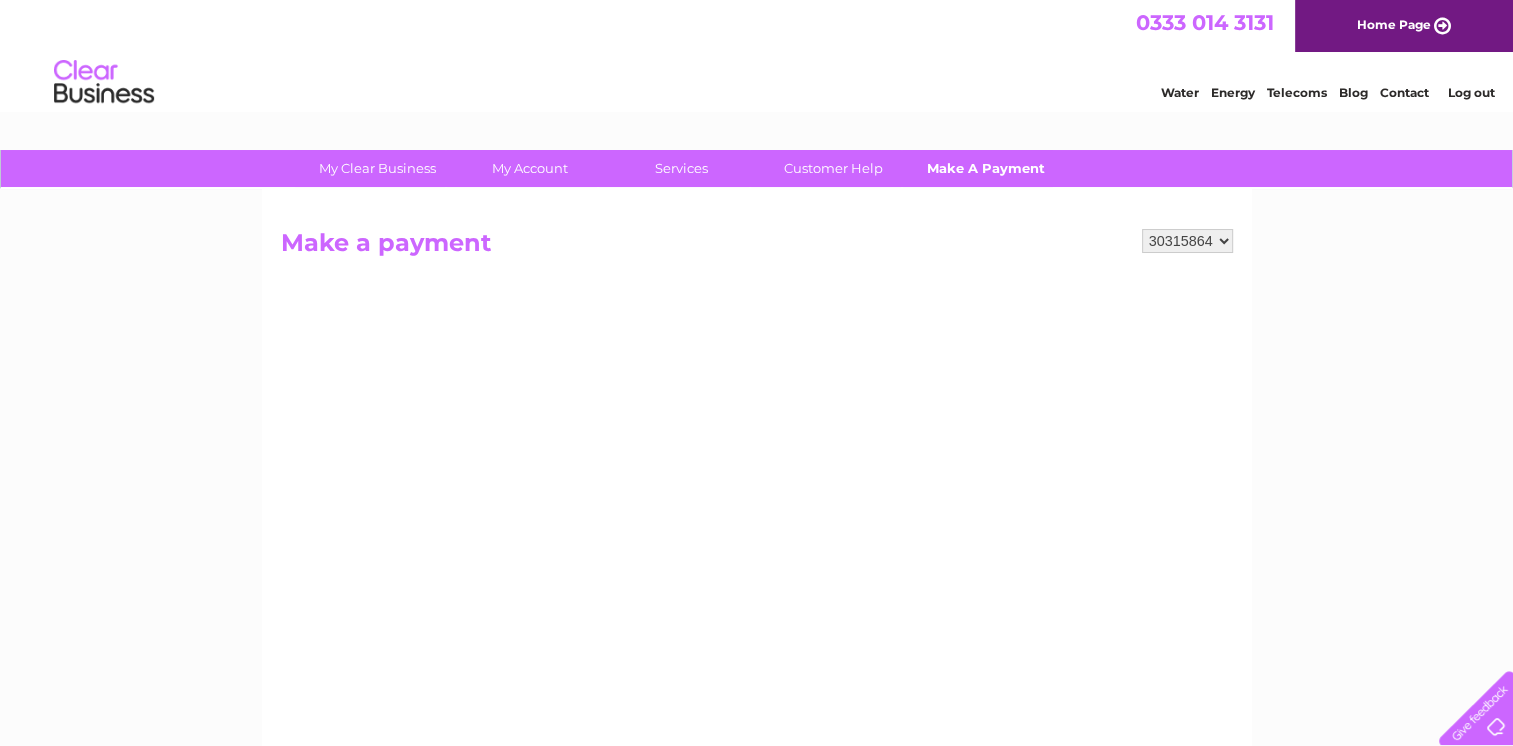 click on "Make A Payment" at bounding box center (985, 168) 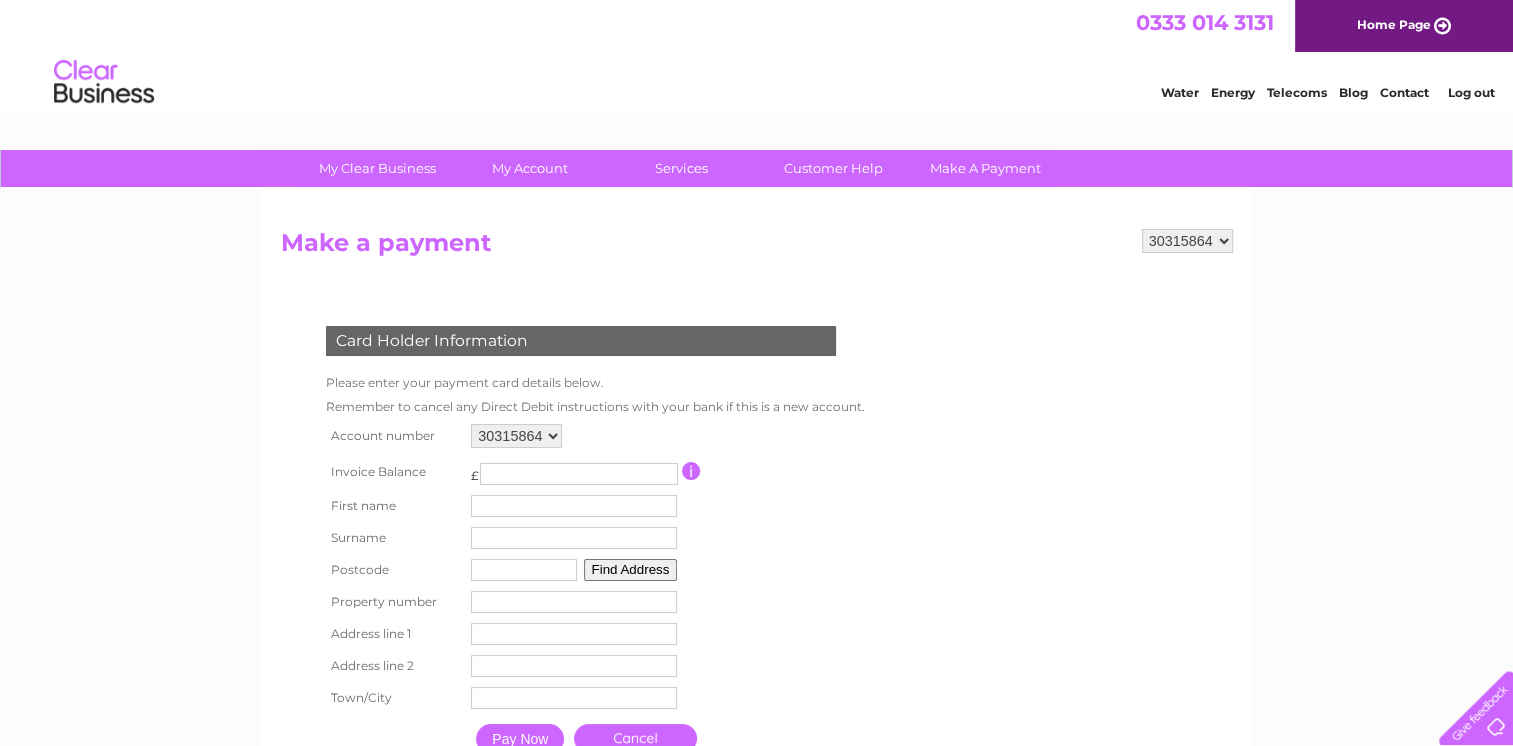 scroll, scrollTop: 0, scrollLeft: 0, axis: both 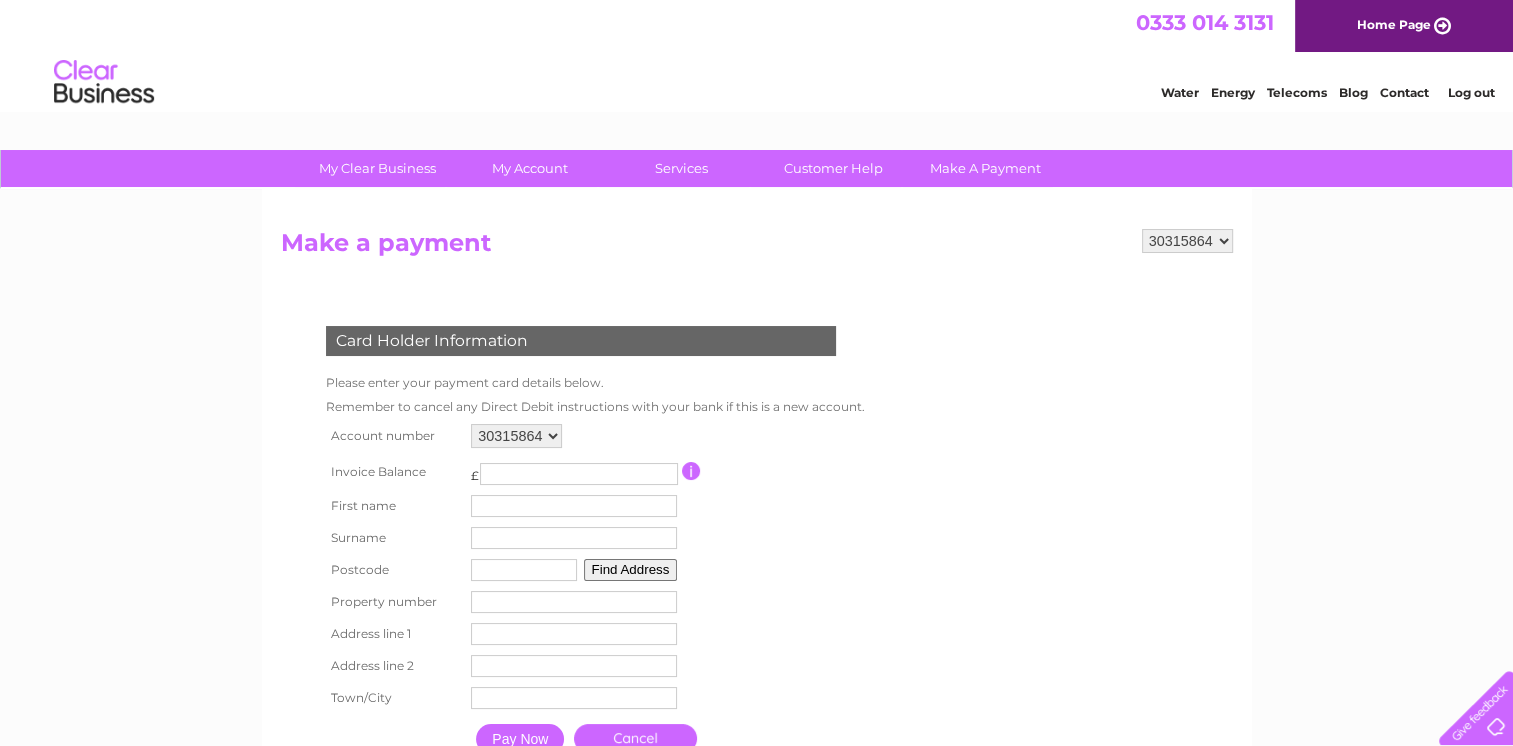 click on "30315864
Make a payment
Card Holder Information
Please enter your payment card details below.
Remember to cancel any Direct Debit instructions with your bank if this is a new account.
30315864" at bounding box center [757, 506] 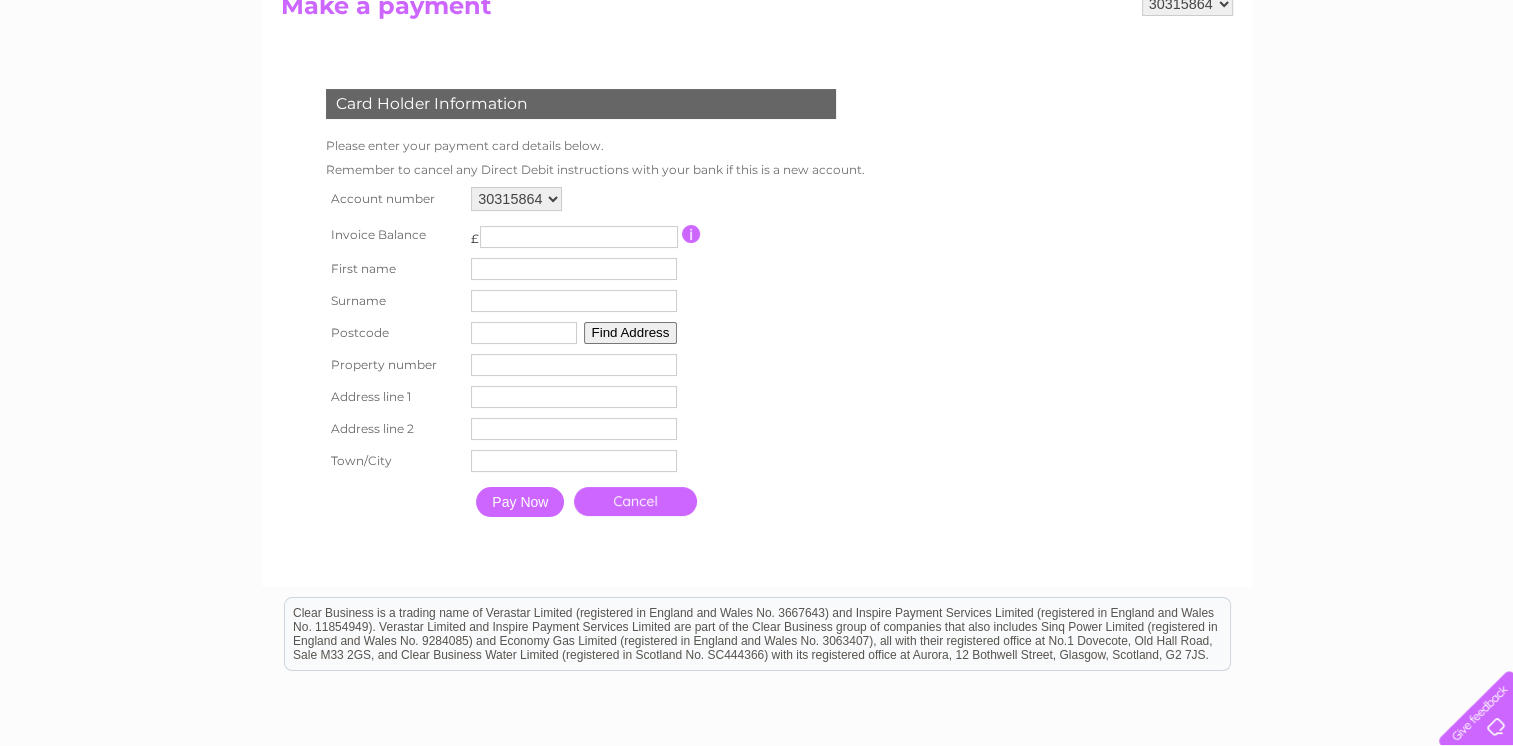 scroll, scrollTop: 320, scrollLeft: 0, axis: vertical 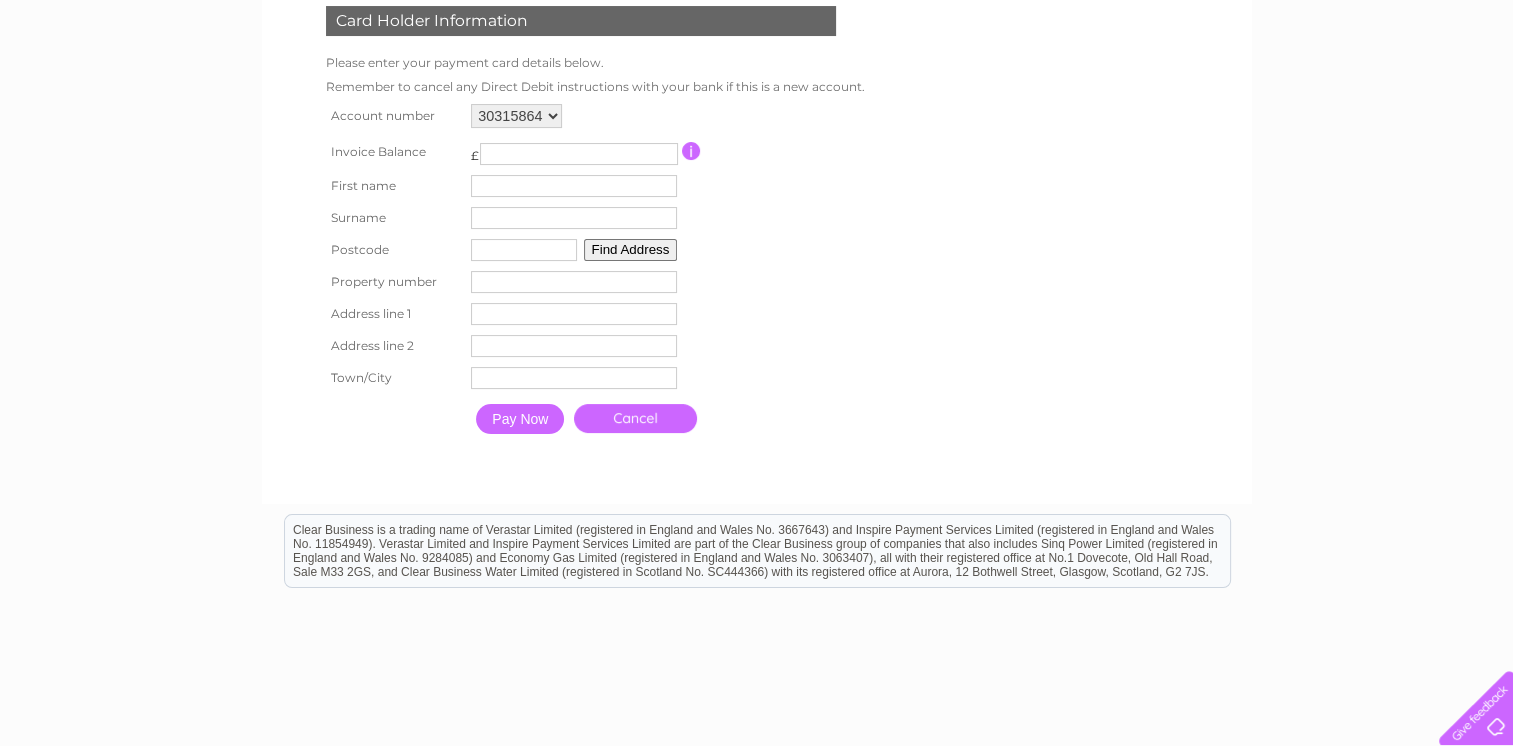 click on "£
436.34
This payment facility permits payment of the full outstanding invoice balance and credit payments. If you would like to discuss other payment options, please contact Customer Services." at bounding box center [574, 151] 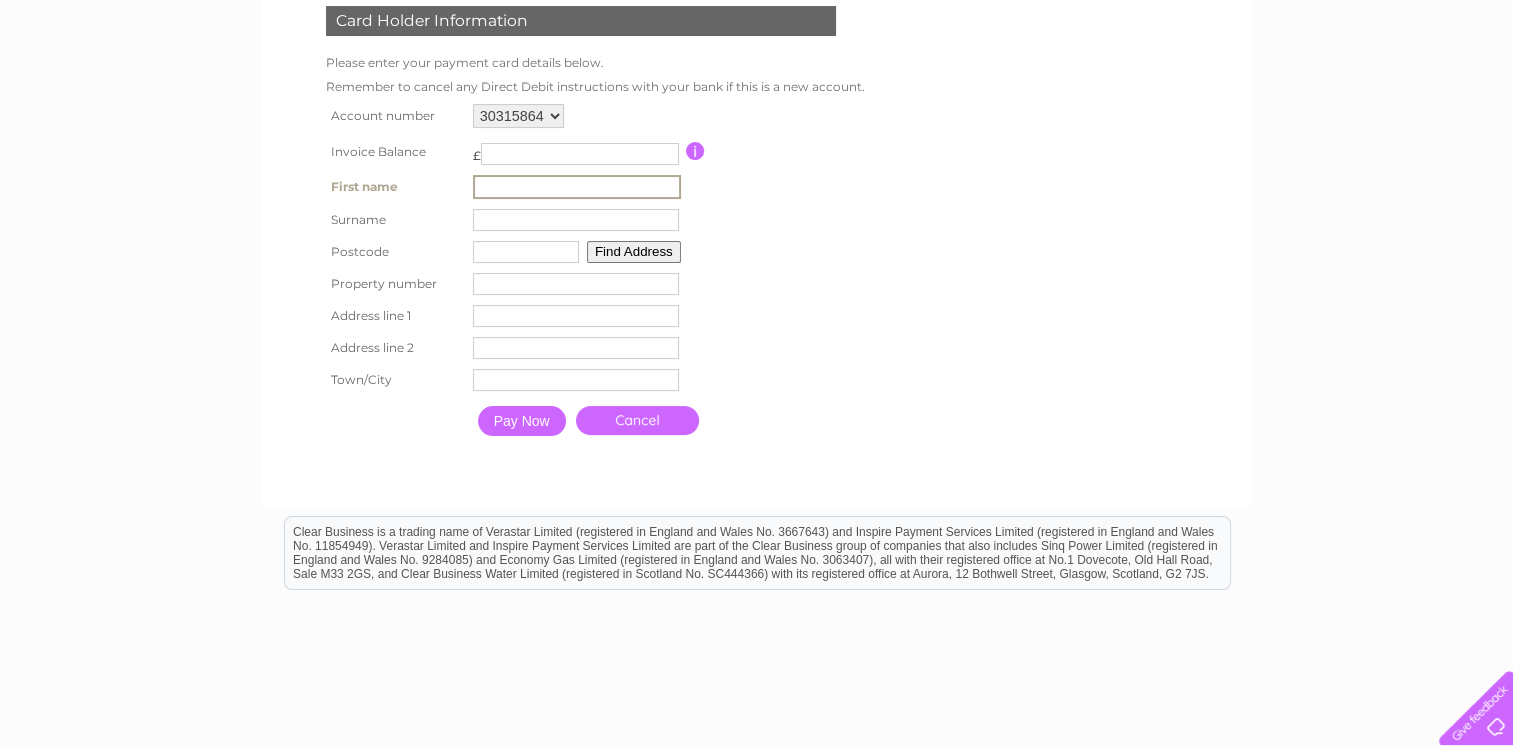 type on "[FIRST]" 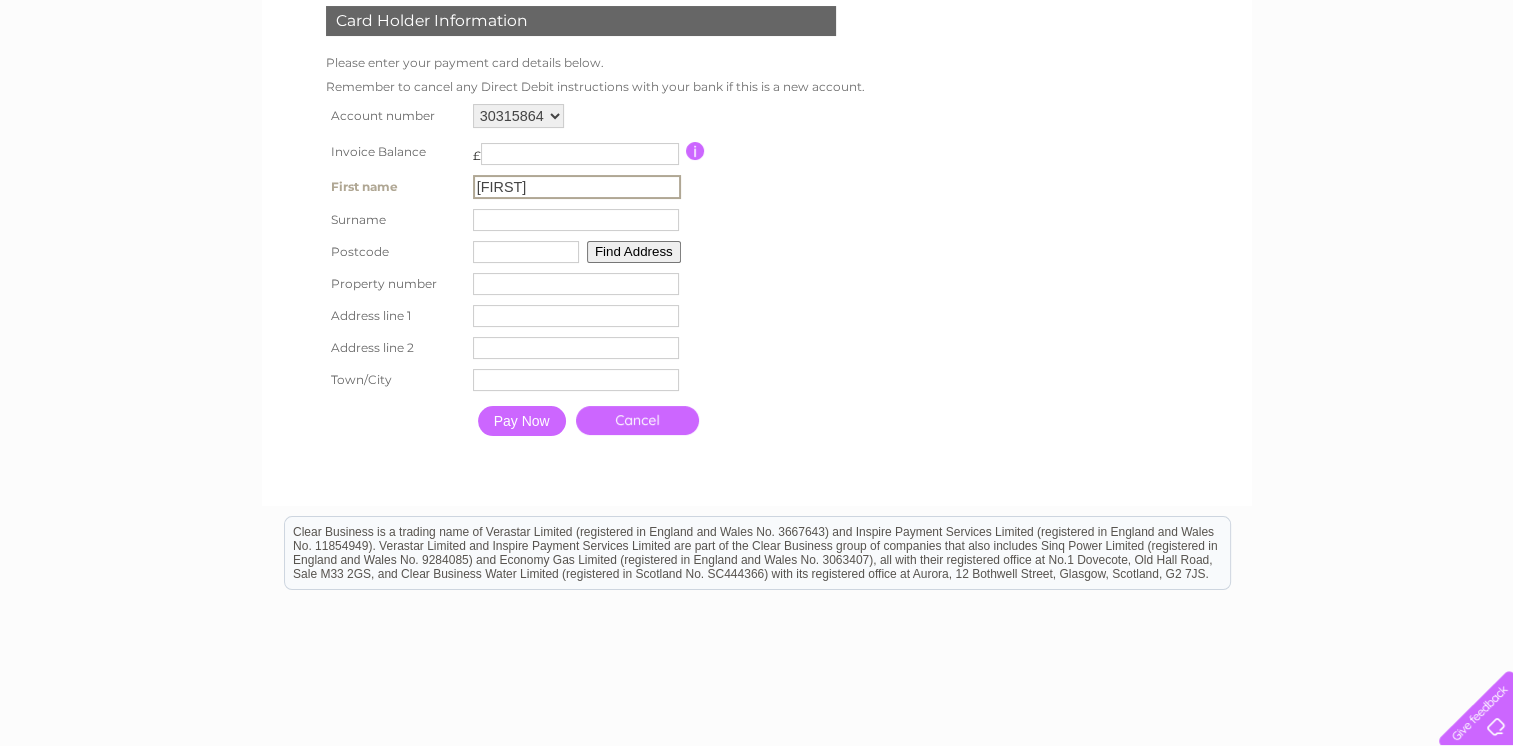 type on "[FIRST]" 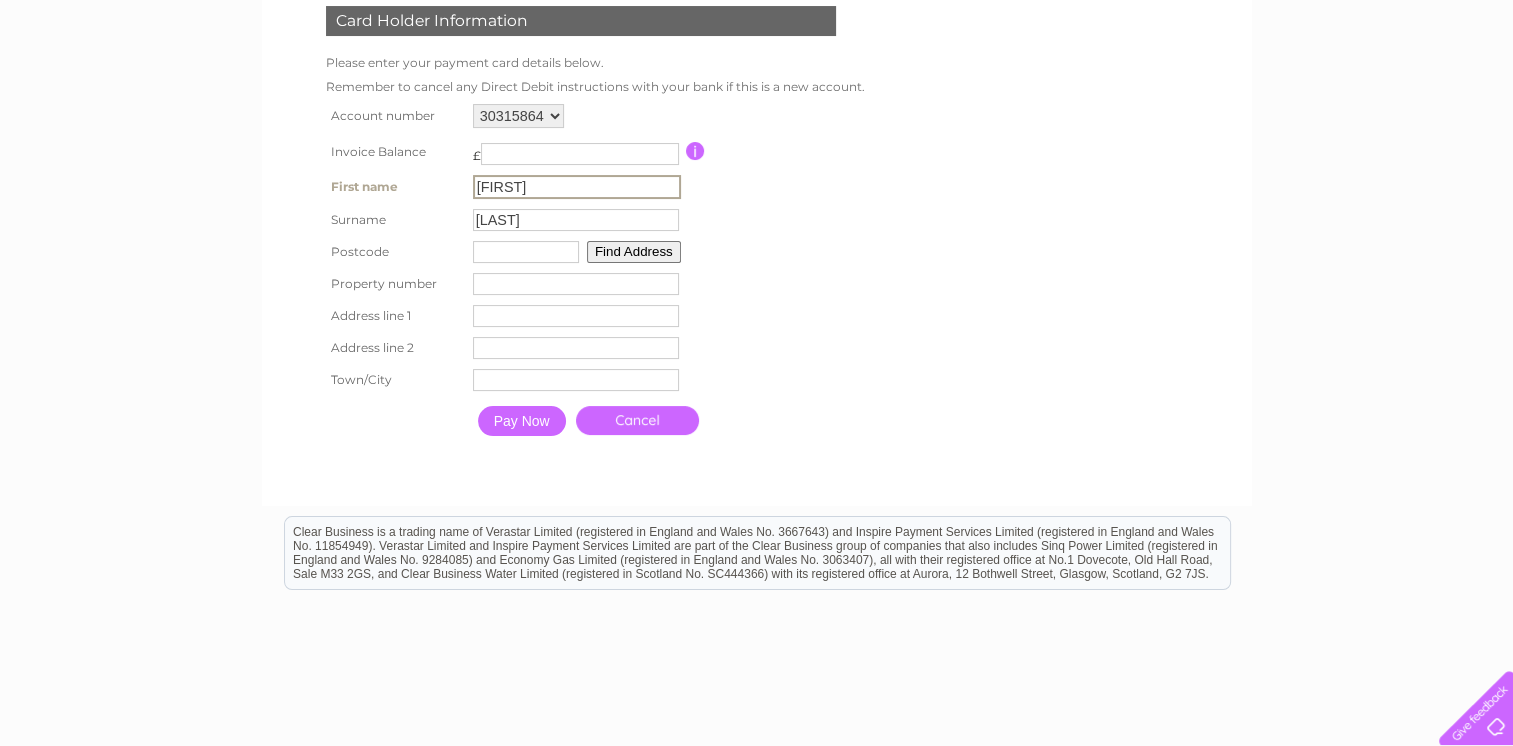 type on "[POSTCODE]" 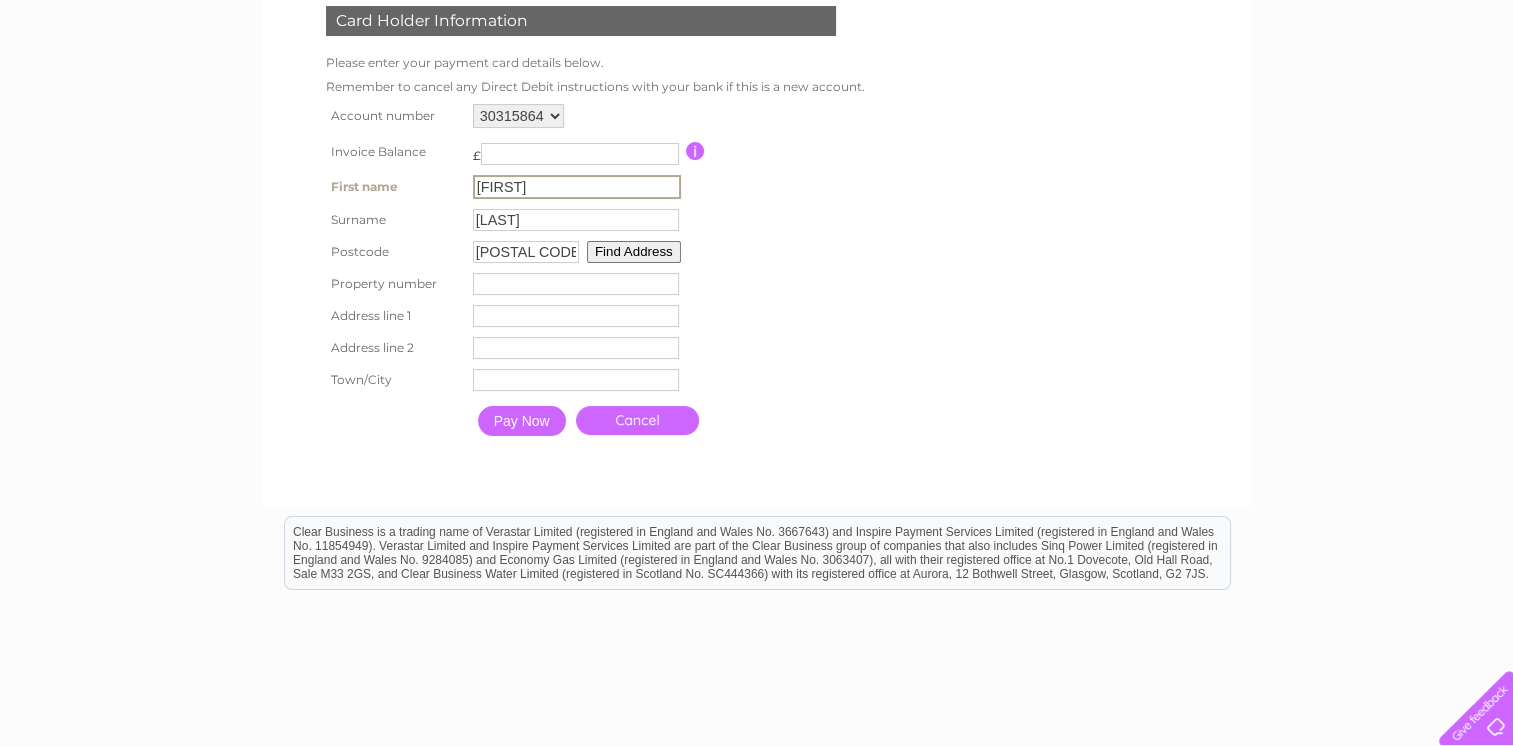 type on "3" 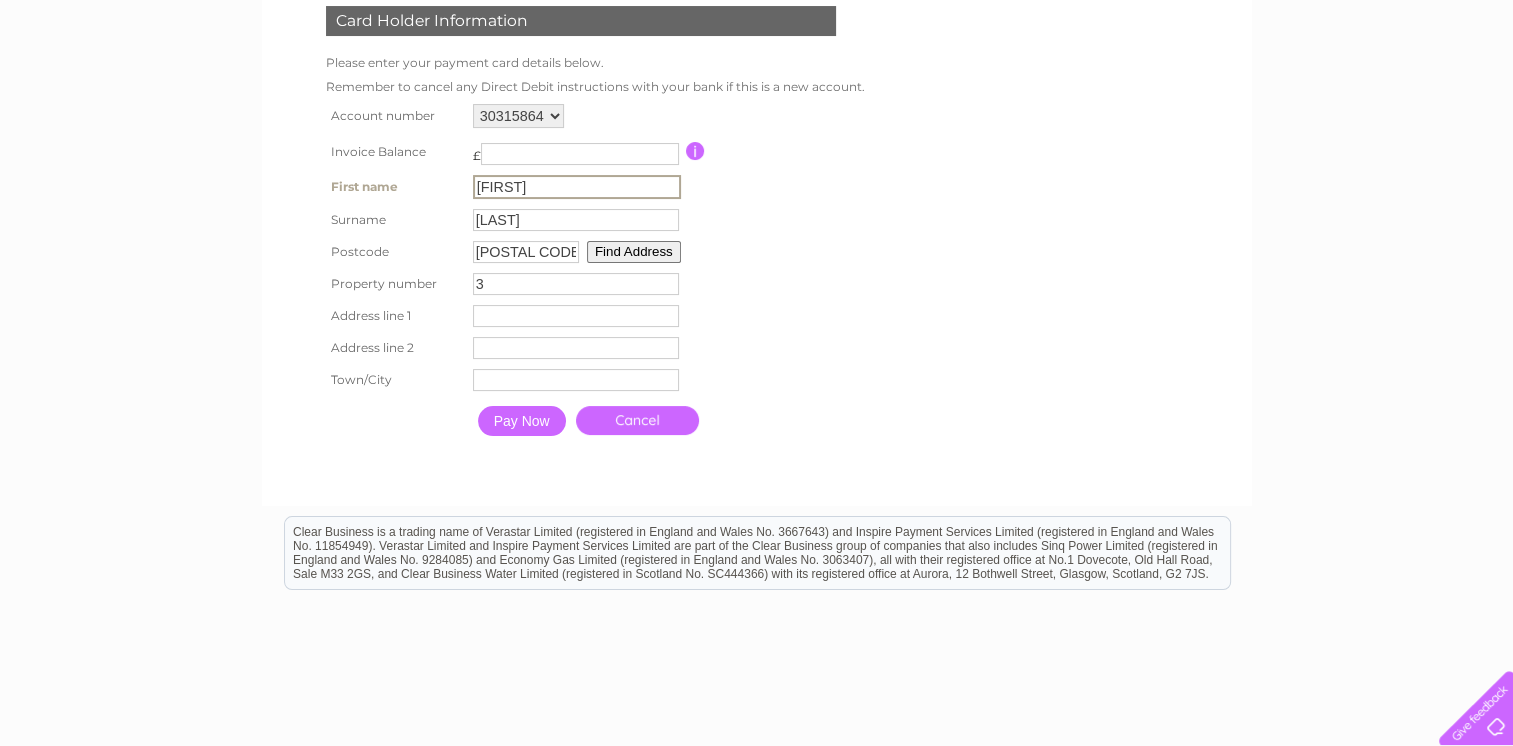 type on "[NAME]" 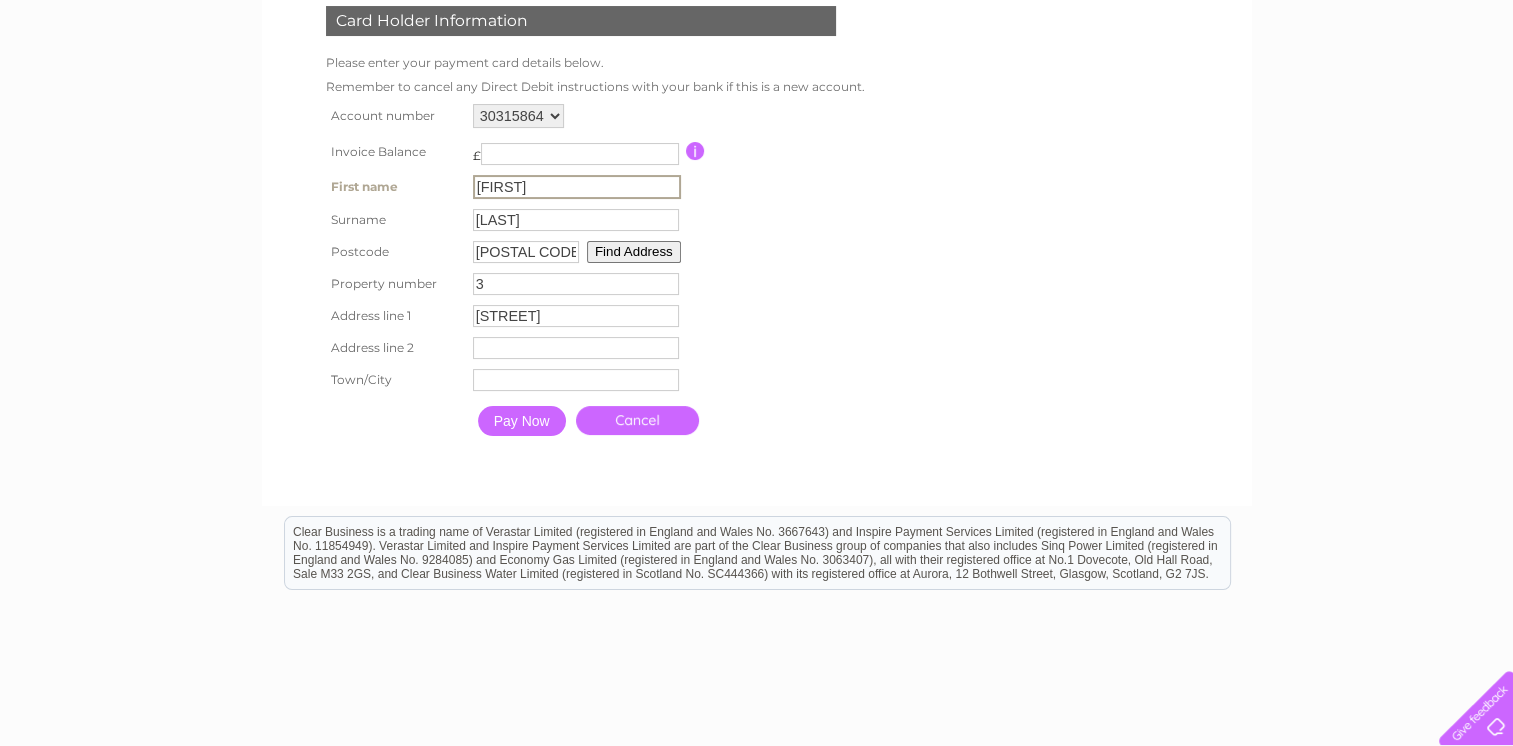 type on "[CITY]" 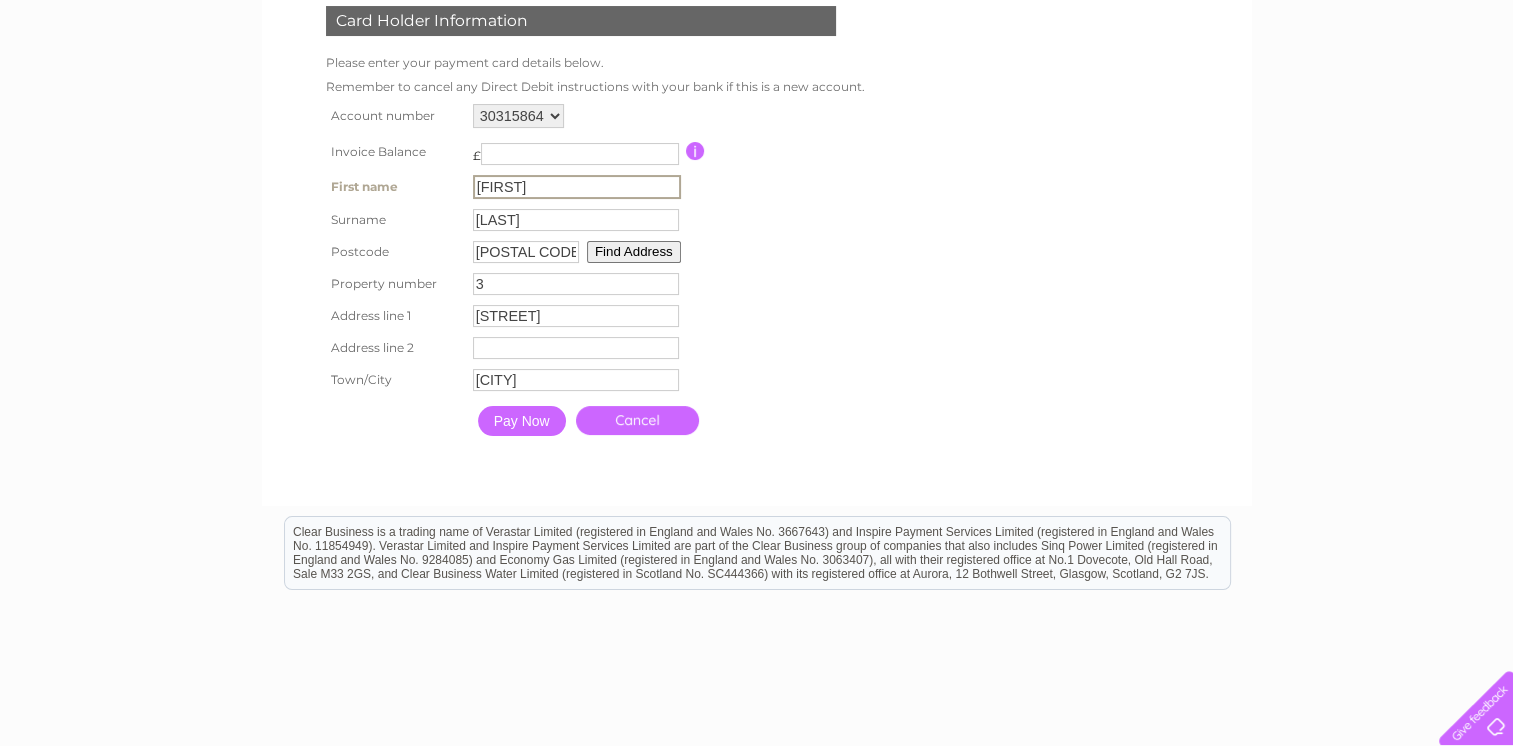 click on "[FIRST]" at bounding box center [577, 187] 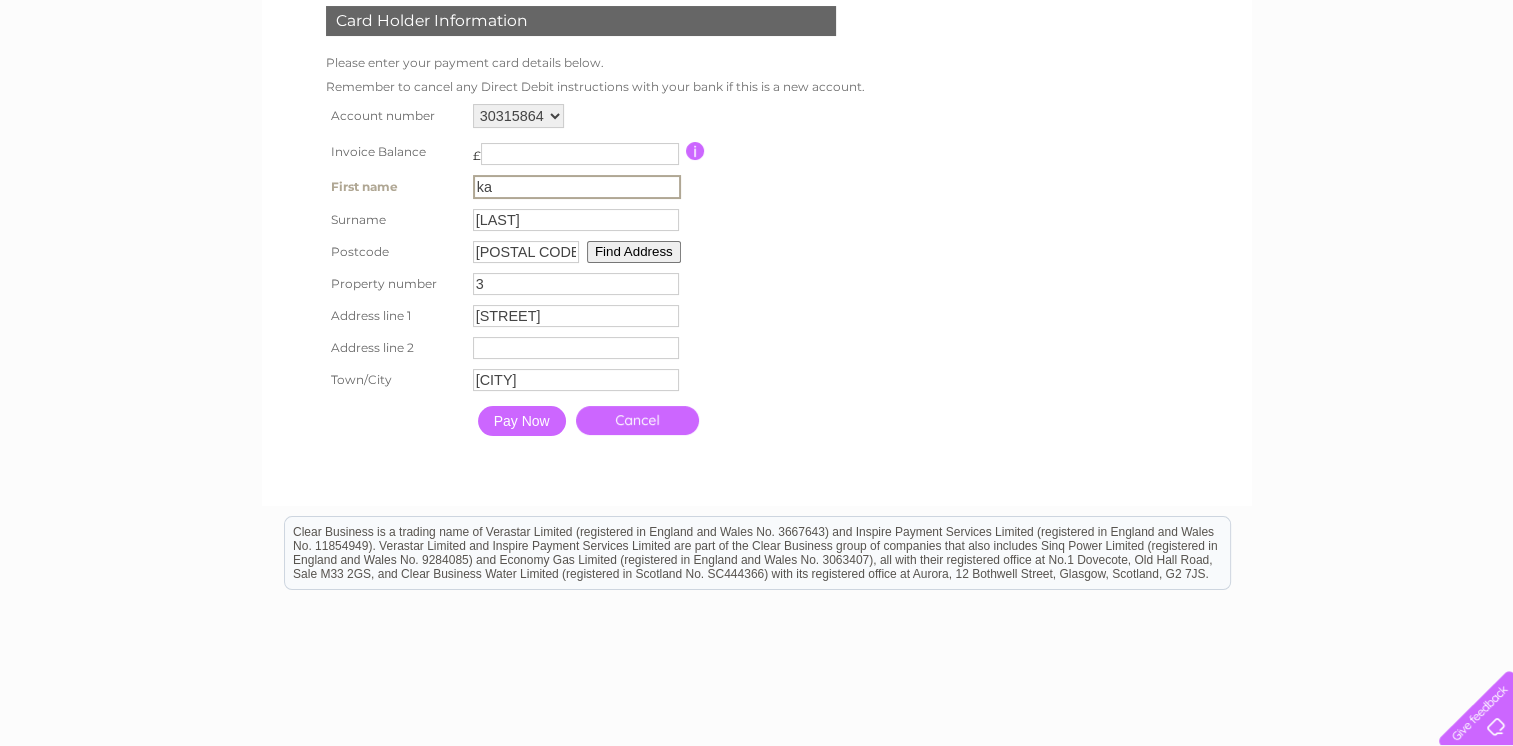type on "k" 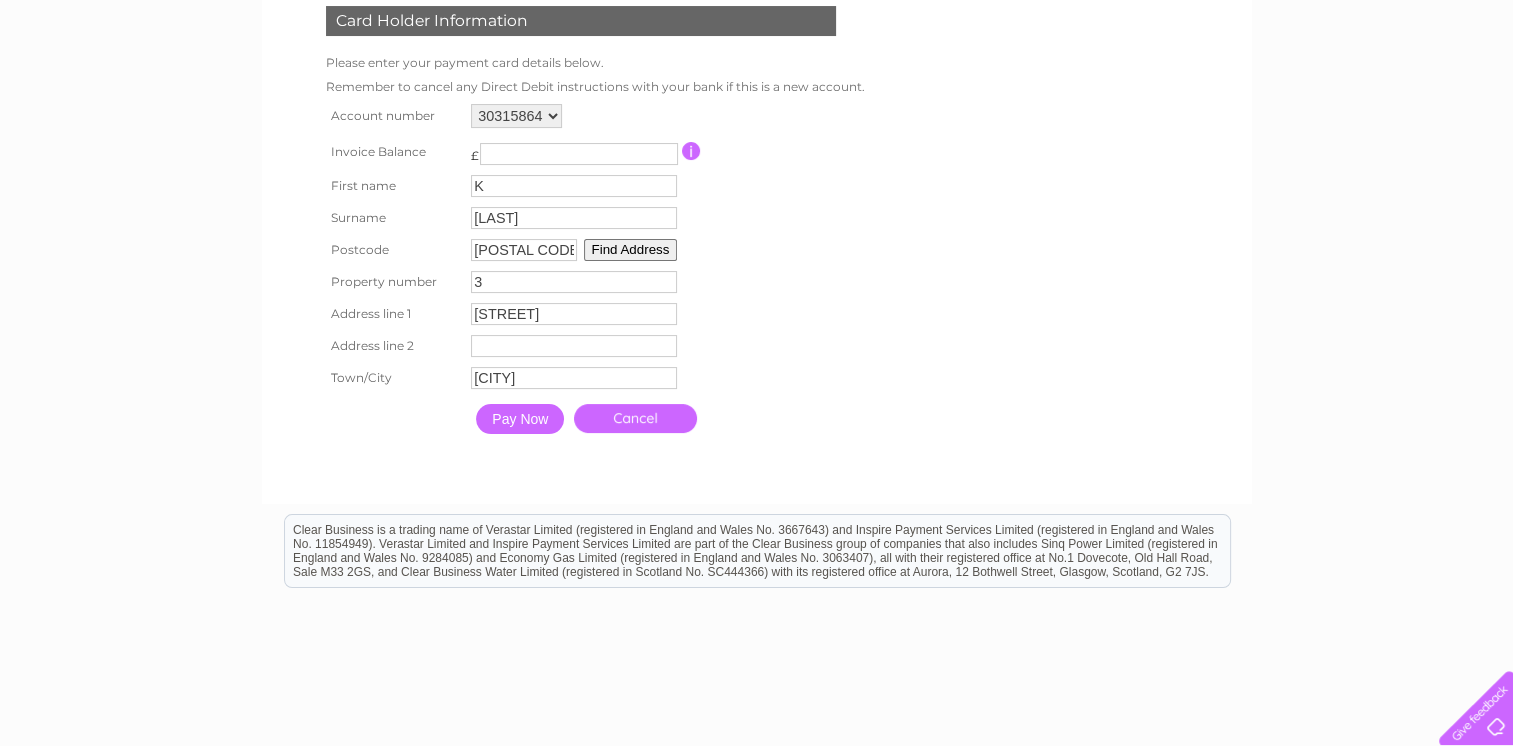 click on "Pay Now" at bounding box center (520, 419) 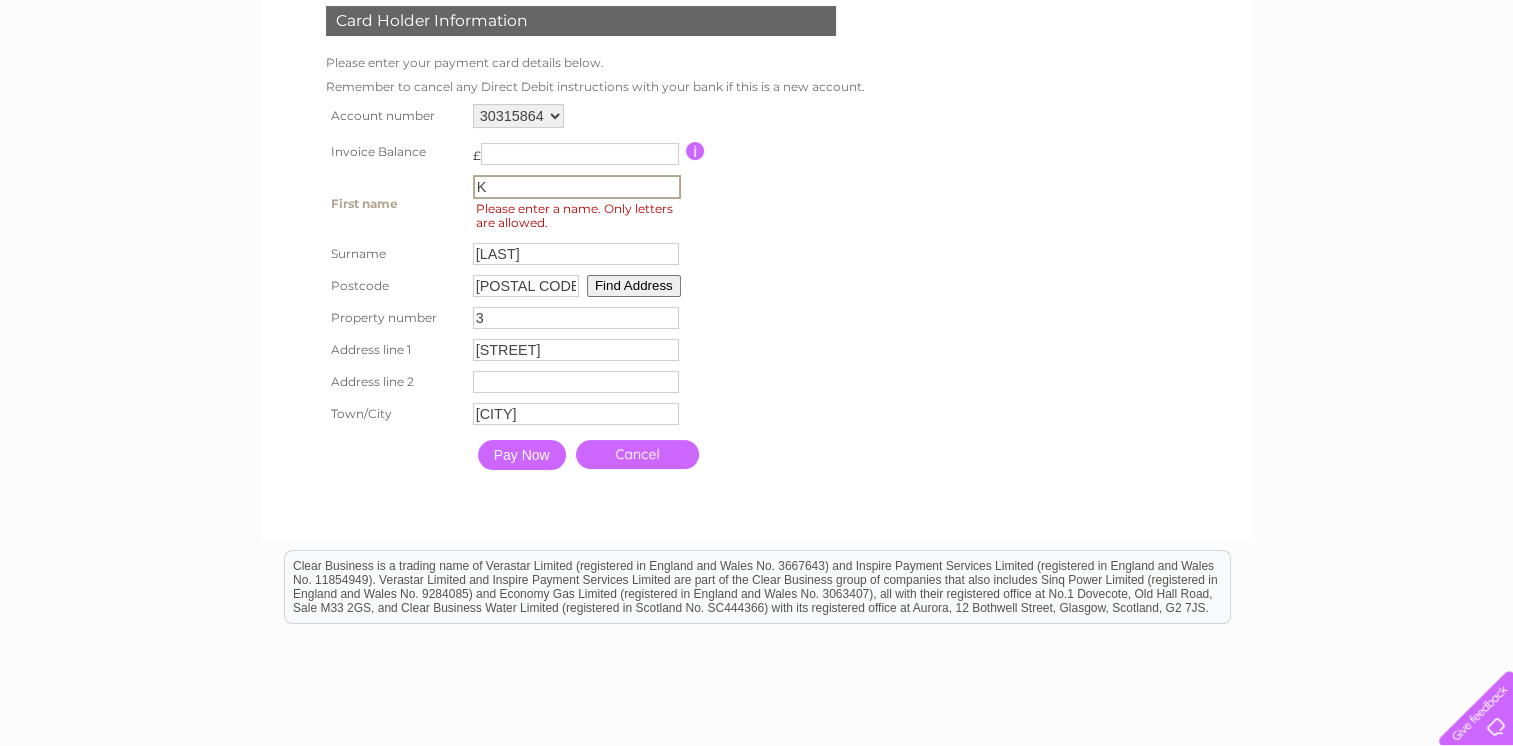 click on "K" at bounding box center (577, 187) 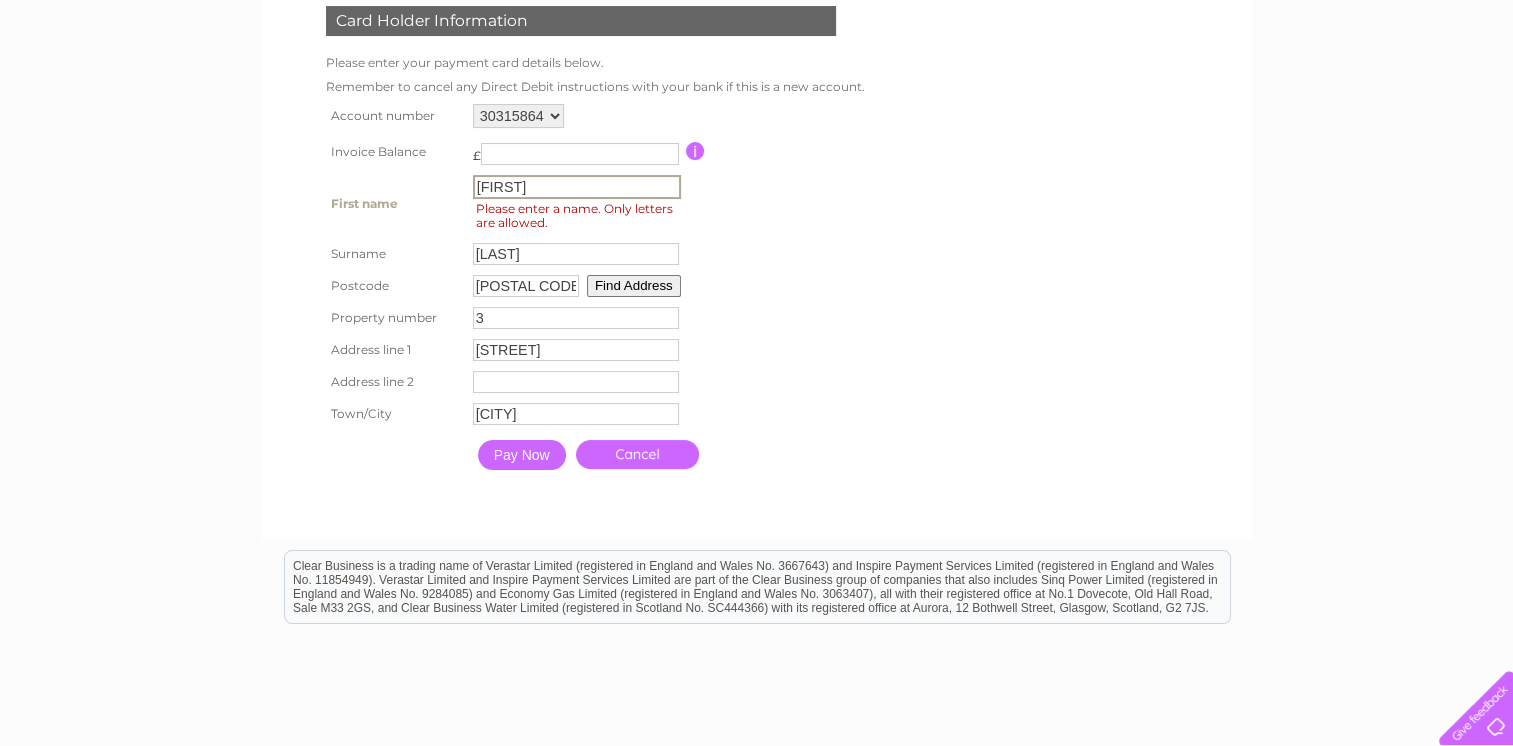type on "[FIRST]" 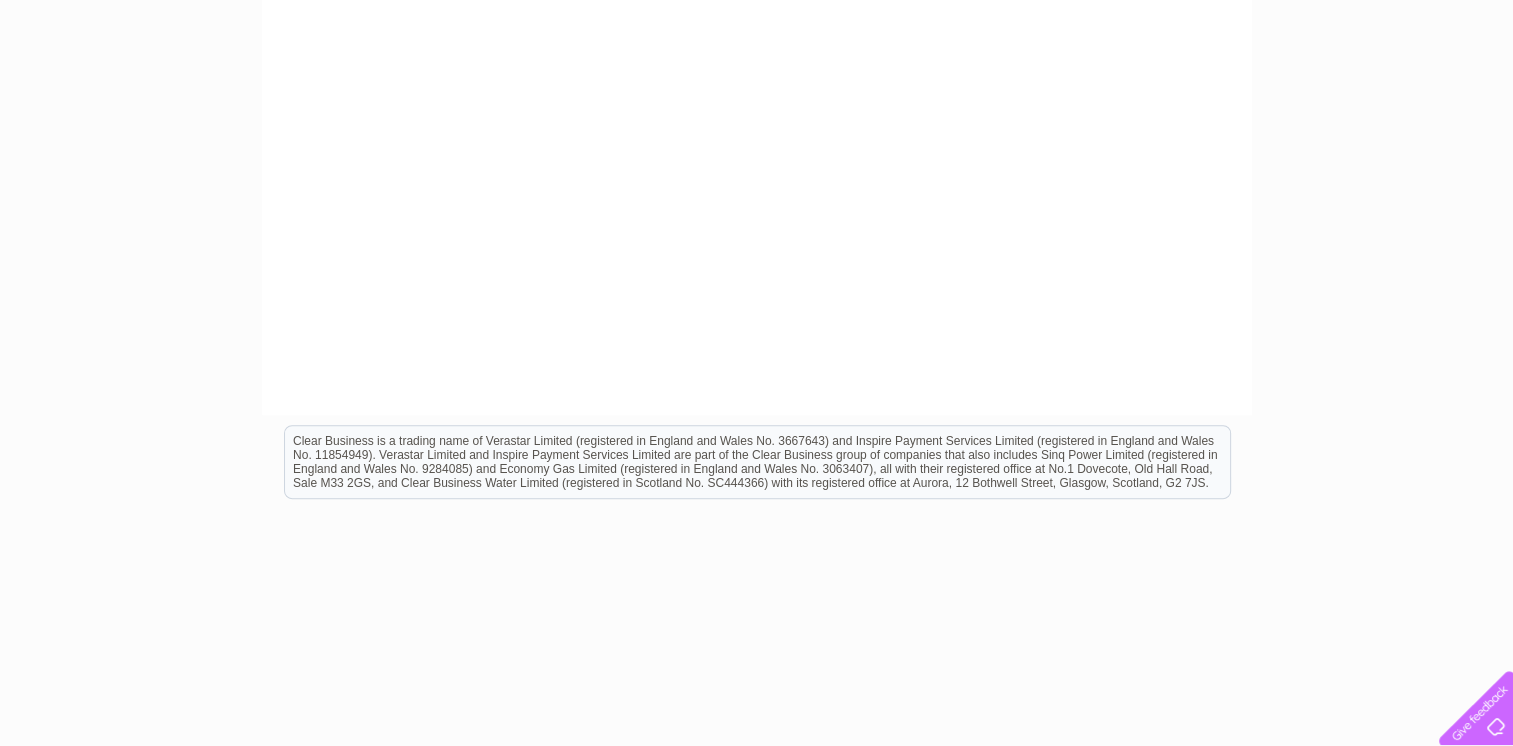 scroll, scrollTop: 819, scrollLeft: 0, axis: vertical 